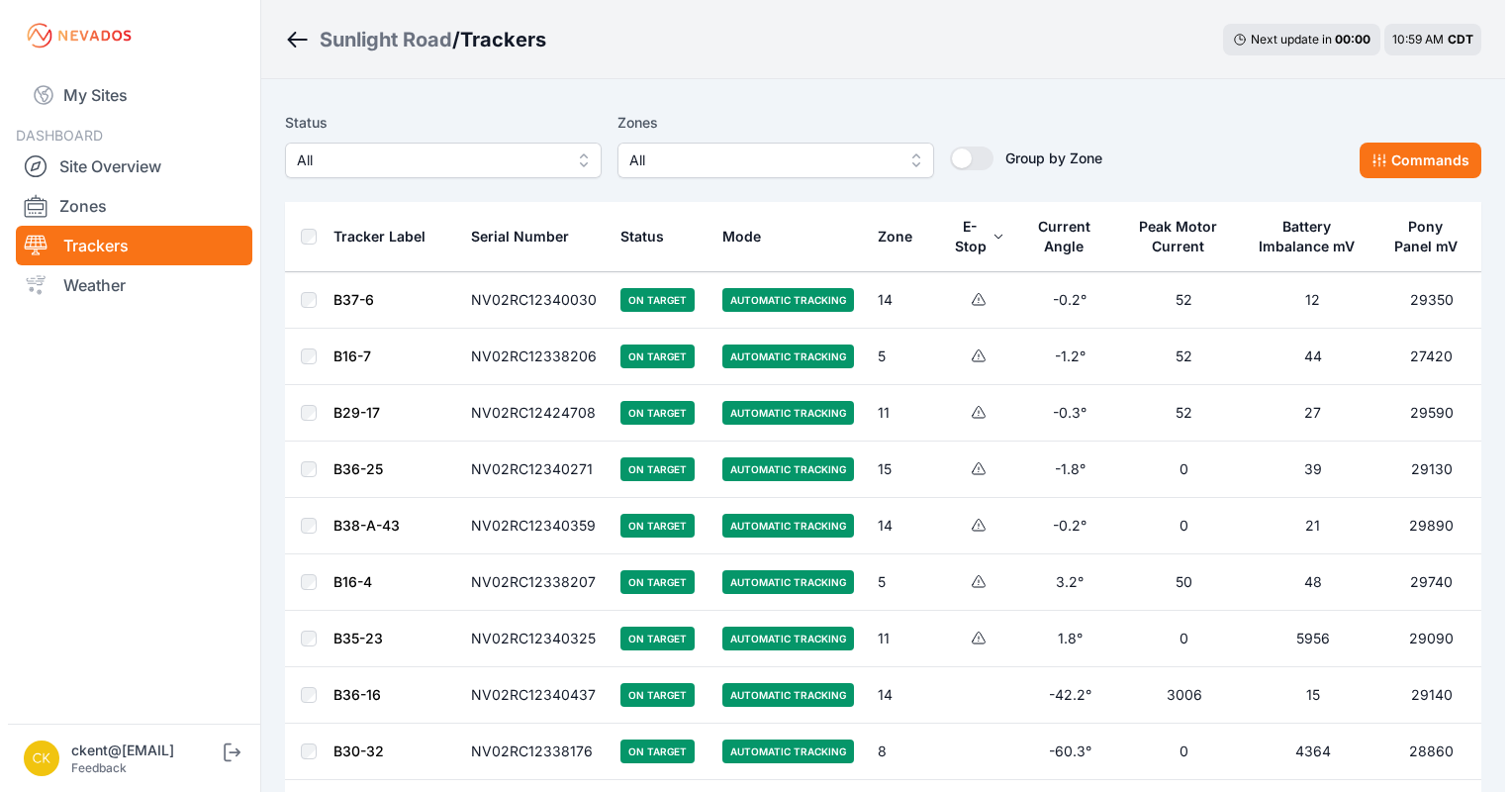 scroll, scrollTop: 0, scrollLeft: 0, axis: both 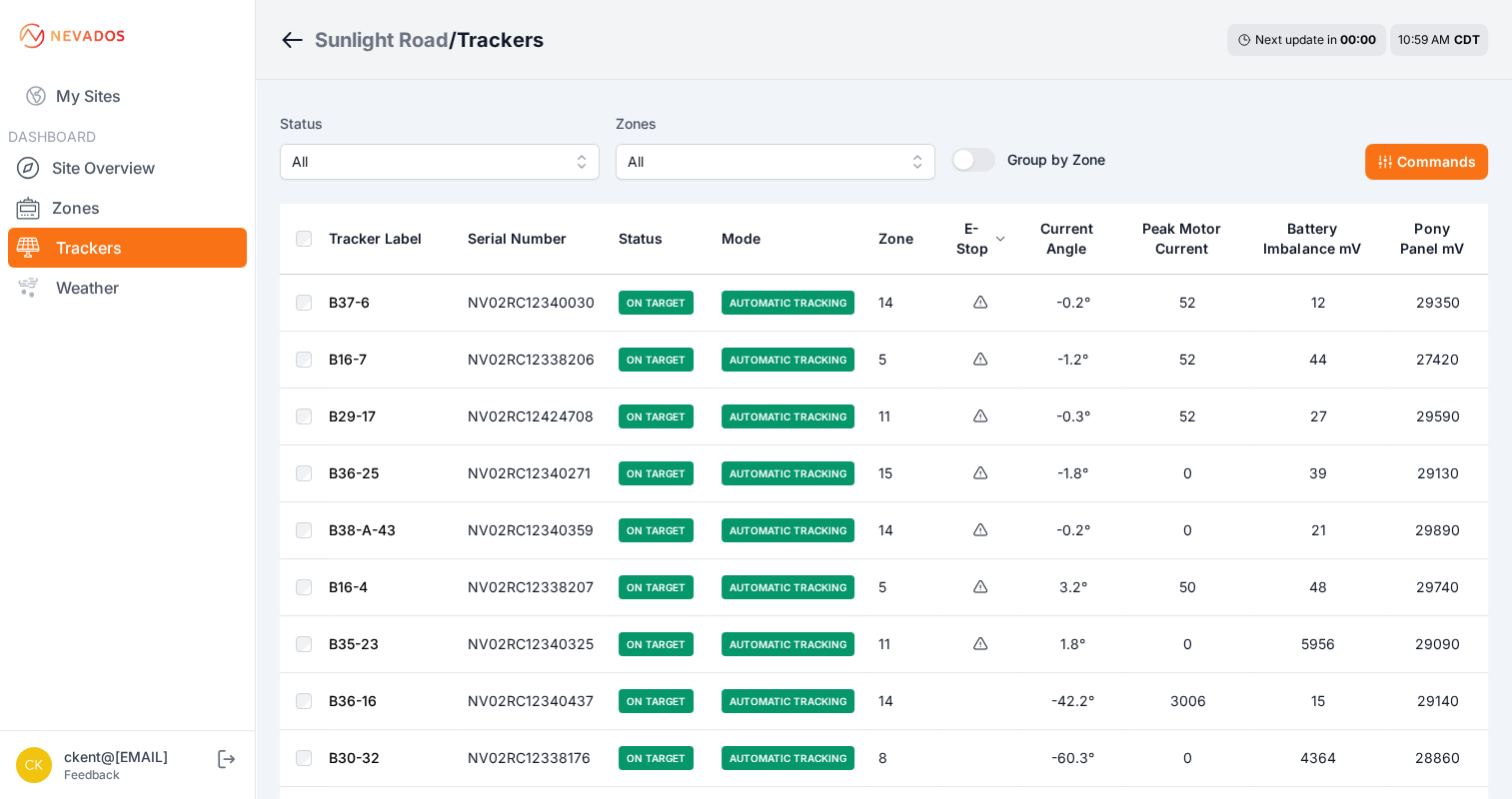 click on "All" at bounding box center (775, 162) 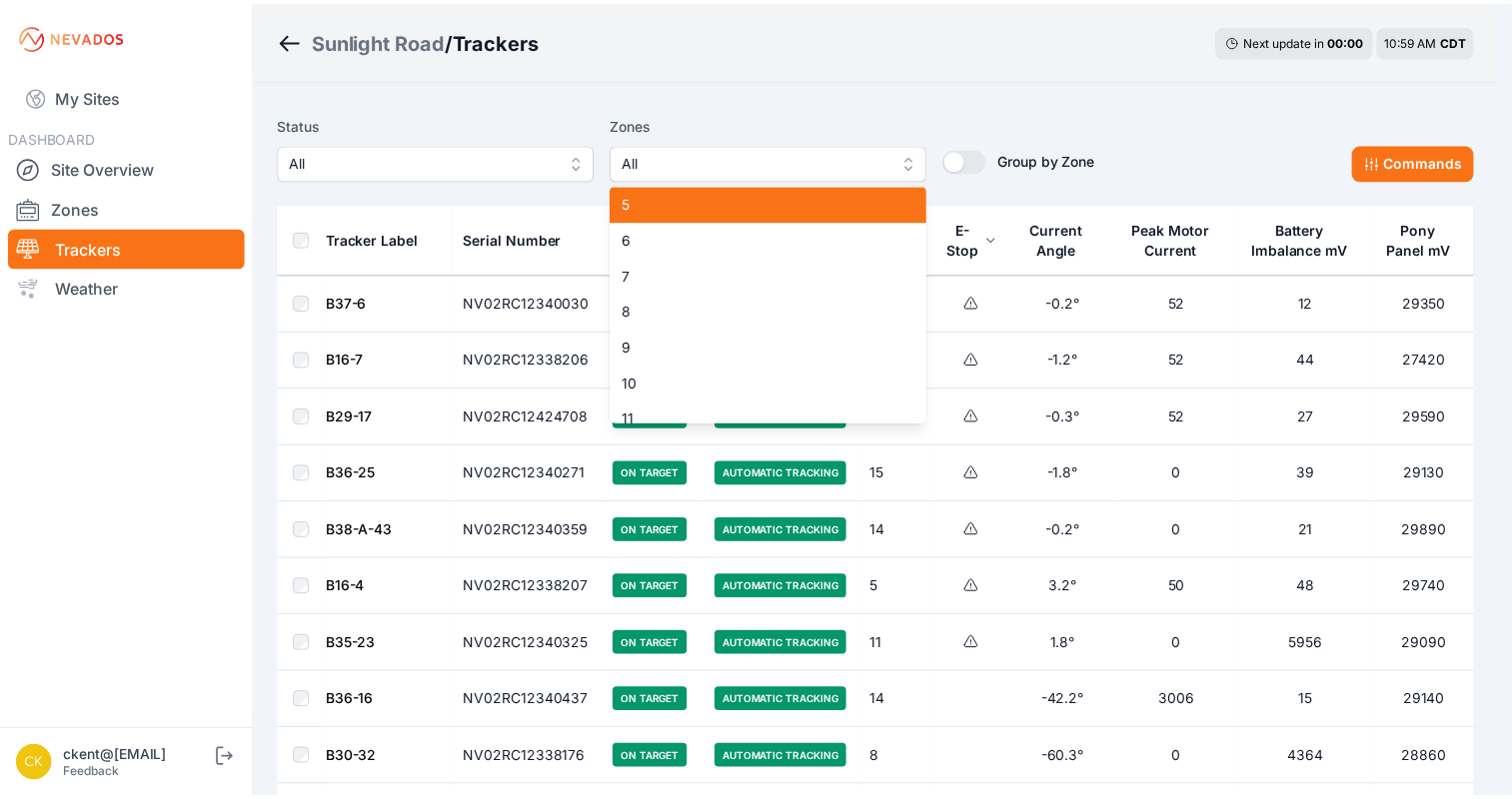 scroll, scrollTop: 146, scrollLeft: 0, axis: vertical 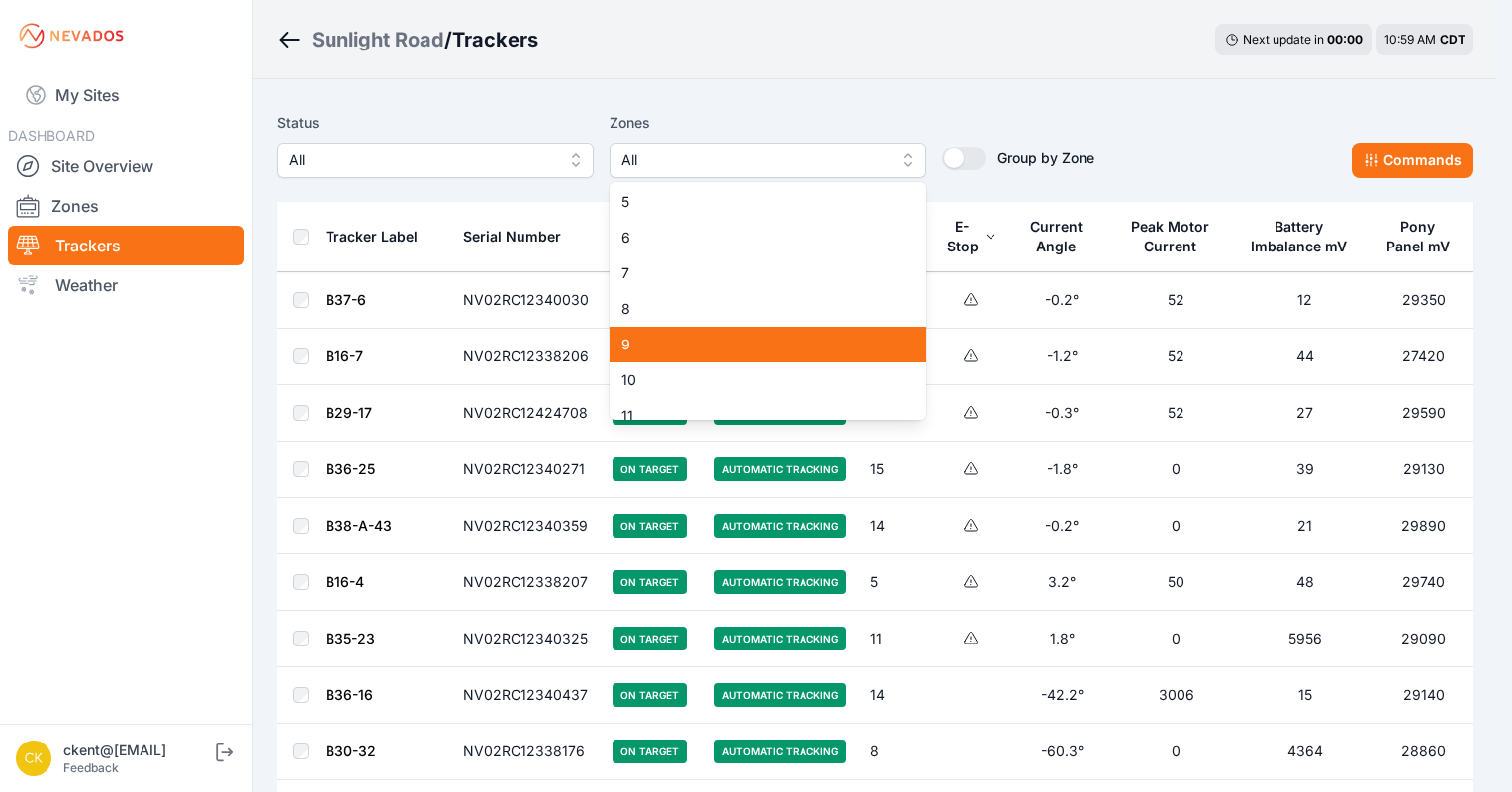 click on "9" at bounding box center [756, 345] 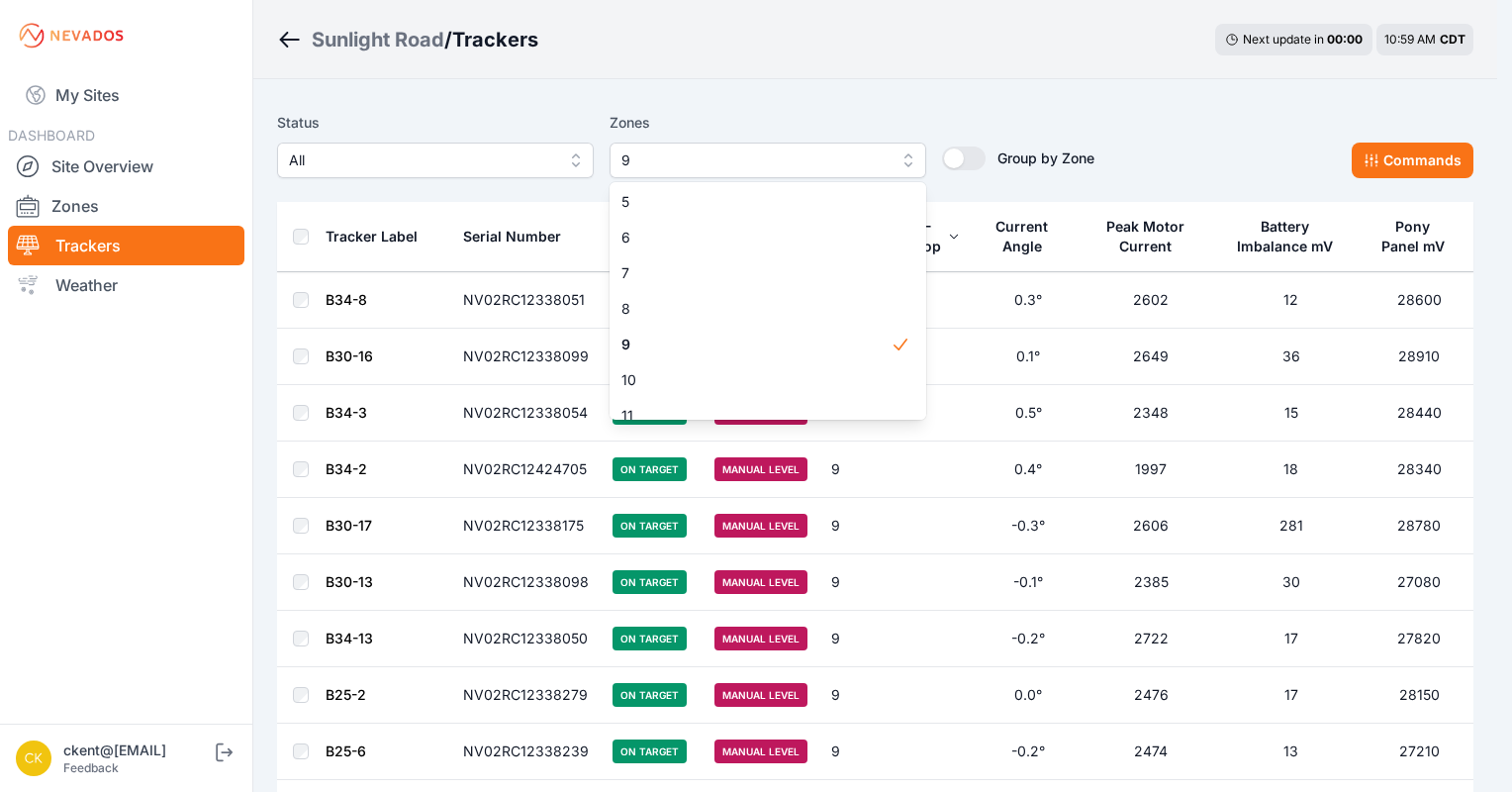 click on "Status All Zones 9 1 2 3 4 5 6 7 8 9 10 11 12 13 14 15 Group by Zone Group by Zone Commands Tracker Label Serial Number Status Mode Zone E-Stop Current Angle Peak Motor Current Battery Imbalance mV Pony Panel mV B34-8 NV02RC12338051 On Target Manual Level 9 0.3° 2602 12 28600 B30-16 NV02RC12338099 On Target Manual Level 9 0.1° 2649 36 28910 B34-3 NV02RC12338054 On Target Manual Level 9 0.5° 2348 15 28440 B34-2 NV02RC12424705 On Target Manual Level 9 0.4° 1997 18 28340 B30-17 NV02RC12338175 On Target Manual Level 9 -0.3° 2606 281 28780 B30-13 NV02RC12338098 On Target Manual Level 9 -0.1° 2385 30 27080 B34-13 NV02RC12338050 On Target Manual Level 9 -0.2° 2722 17 27820 B25-2 NV02RC12338279 On Target Manual Level 9 0.0° 2476 17 28150 B25-6 NV02RC12338239 On Target Manual Level 9 -0.2° 2474 13 27210 B25-11 NV02RC12338278 On Target Manual Level 9 -0.2° 2598 13 28300 B21-14 NV02RC12338358 On Target Manual Level 9 0.1° 2492 40 28770 B21-3 NV02RC12338071 On Target Manual Level 9 0.0° 2523 13 29040 B25-21 [NUMBER]" at bounding box center [875, 2583] 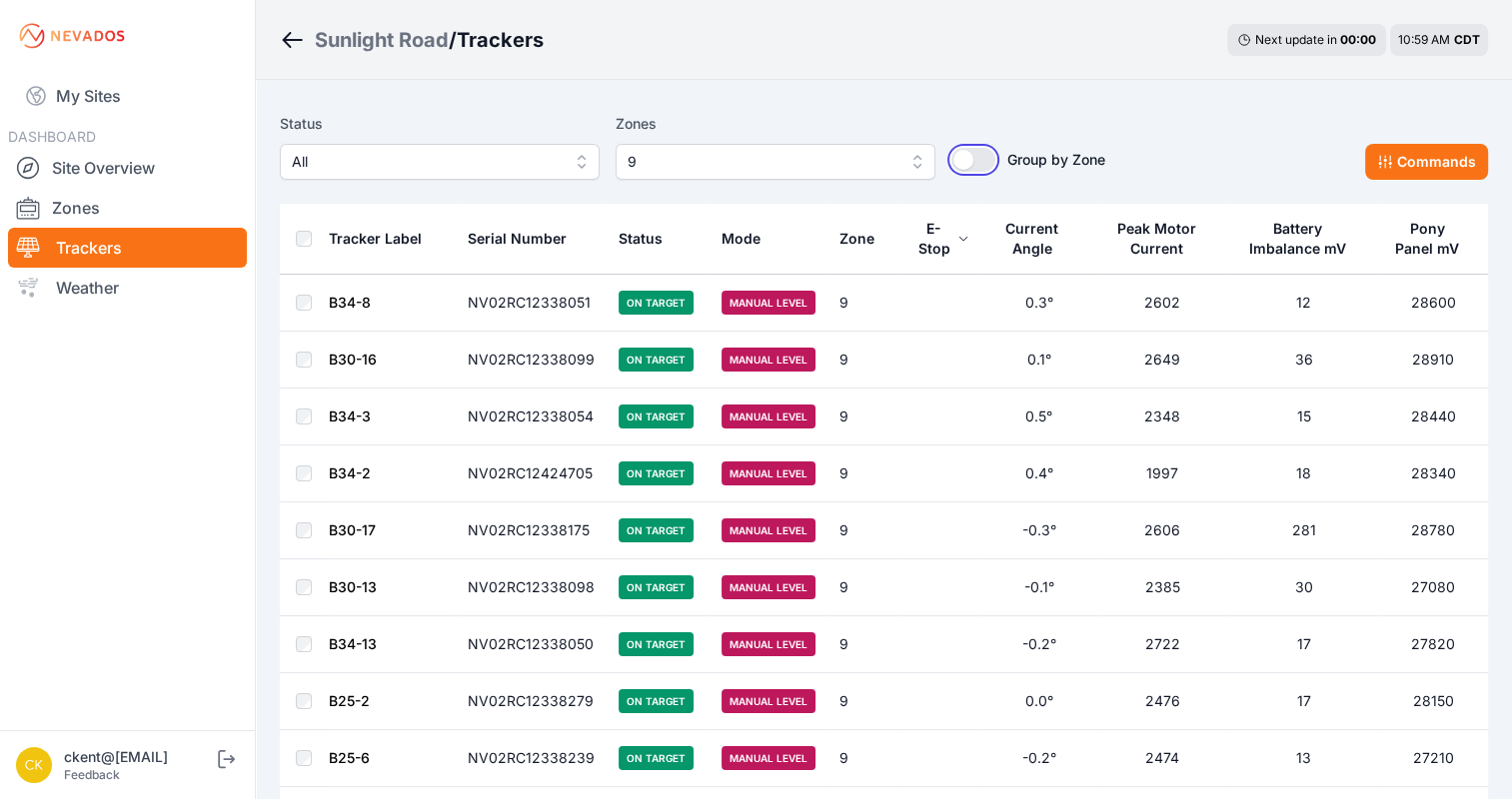 click on "Group by Zone" at bounding box center (973, 160) 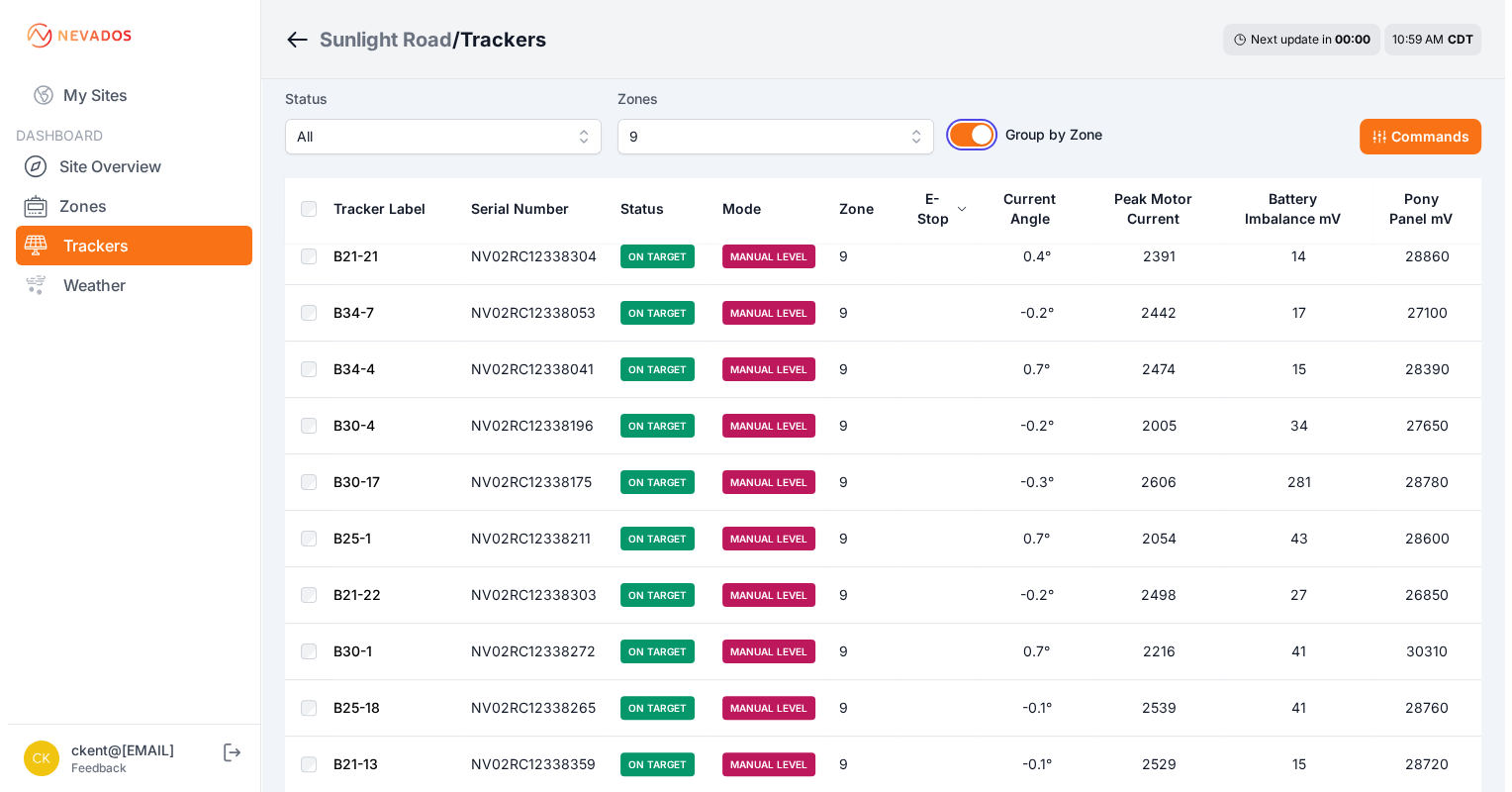 scroll, scrollTop: 0, scrollLeft: 0, axis: both 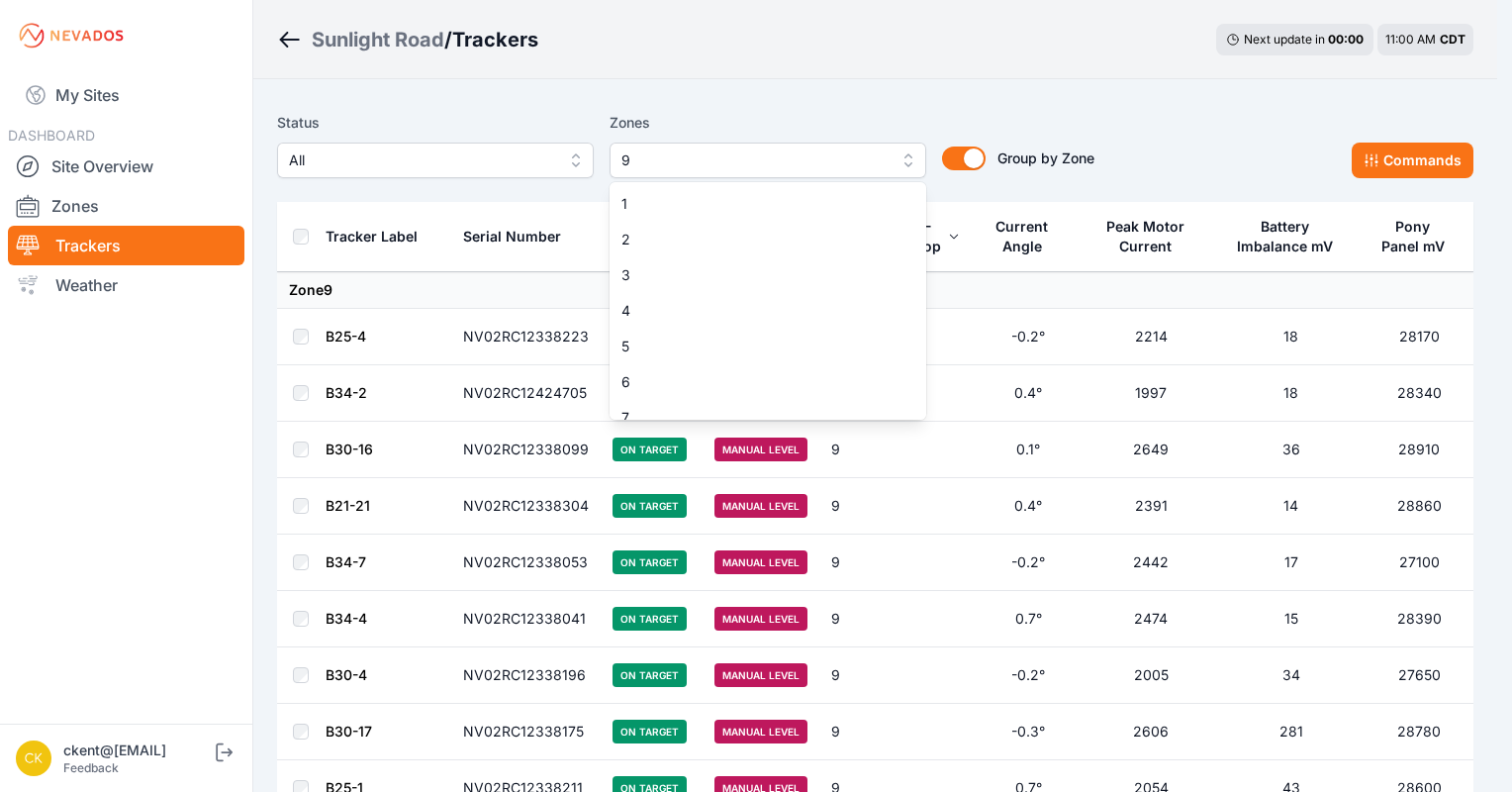 click on "9" at bounding box center [754, 160] 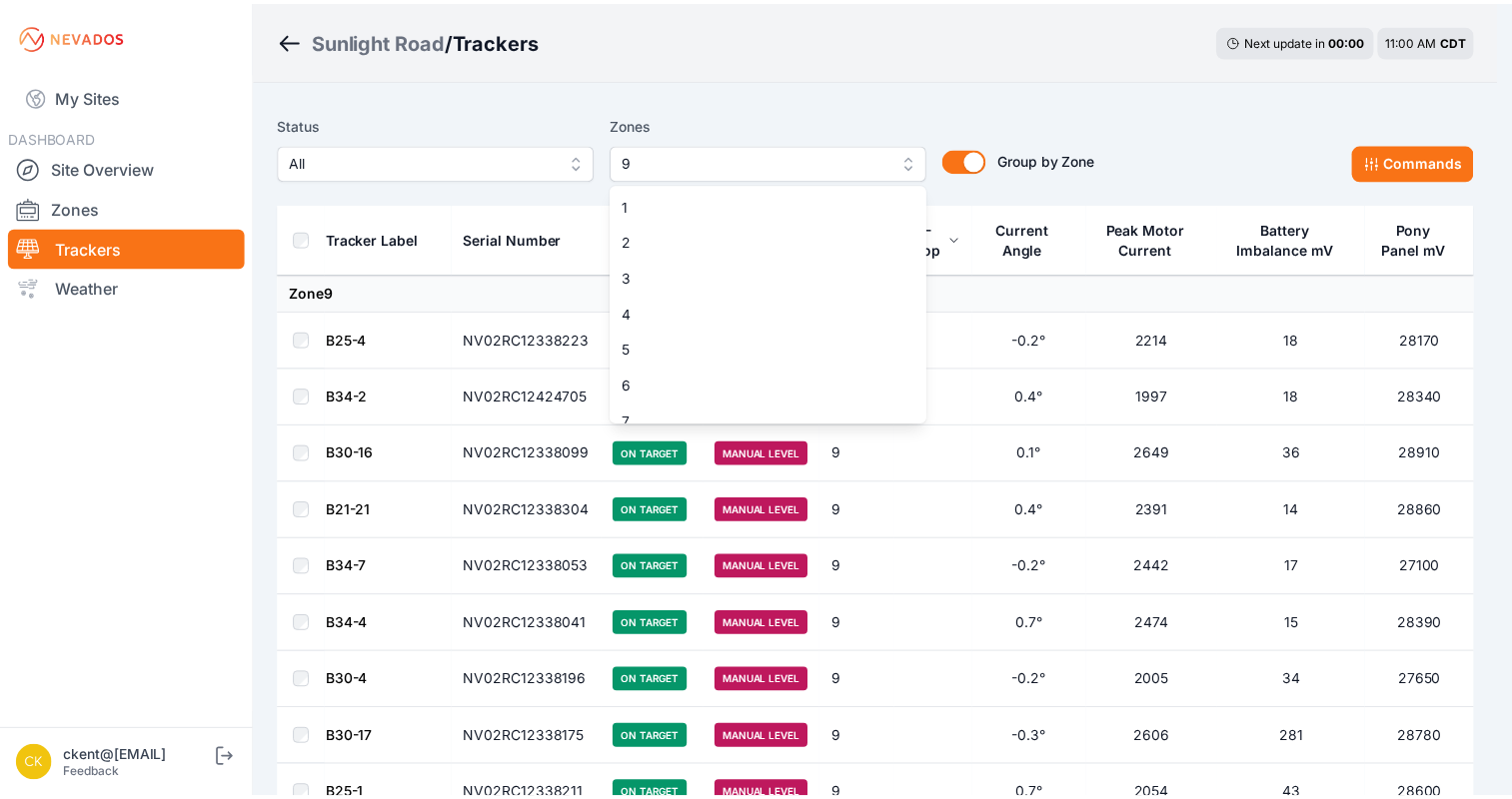 scroll, scrollTop: 88, scrollLeft: 0, axis: vertical 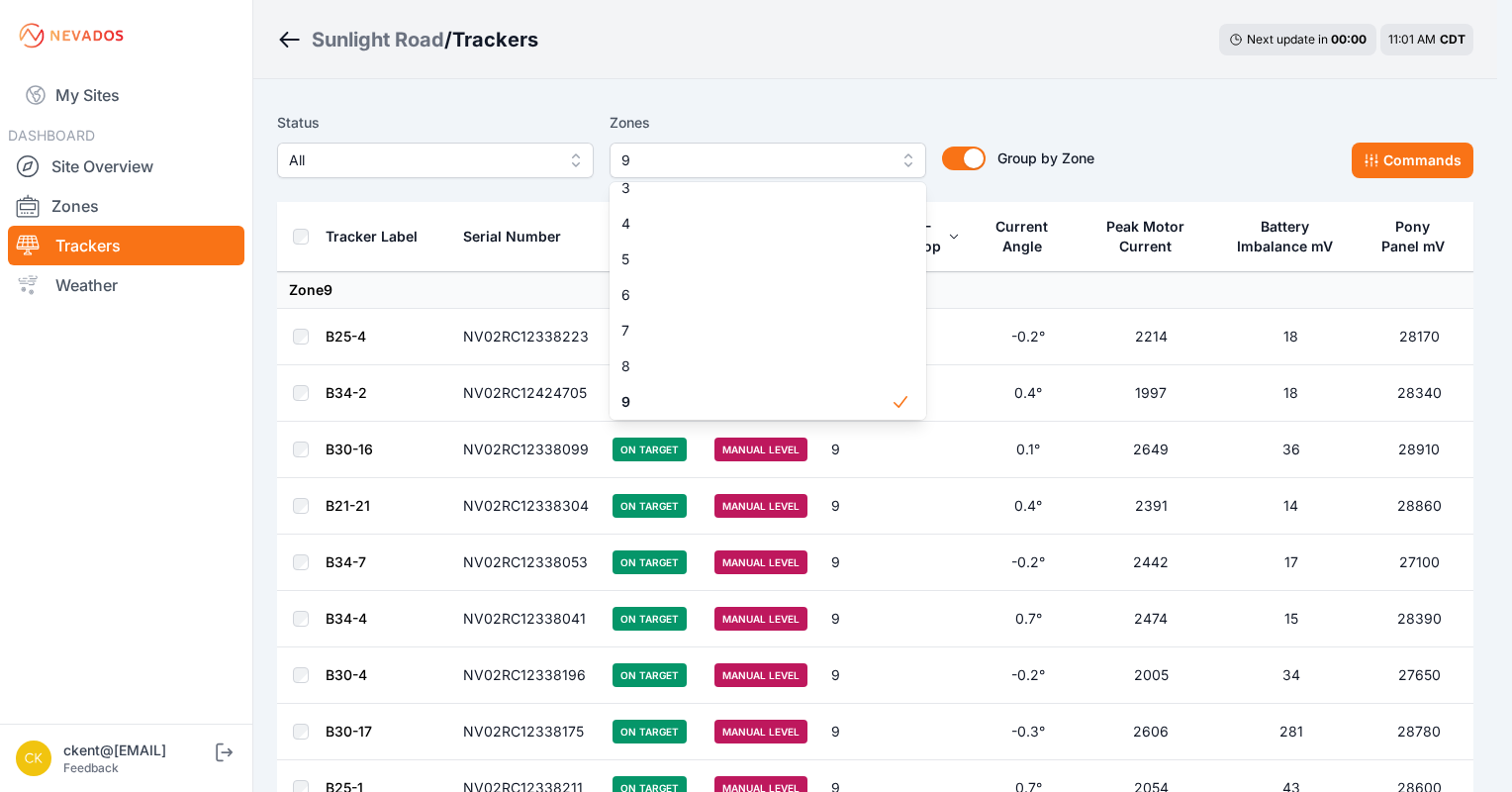 click on "Status All Zones 9 1 2 3 4 5 6 7 8 9 10 11 12 13 14 15 Group by Zone Group by Zone Commands" at bounding box center (875, 152) 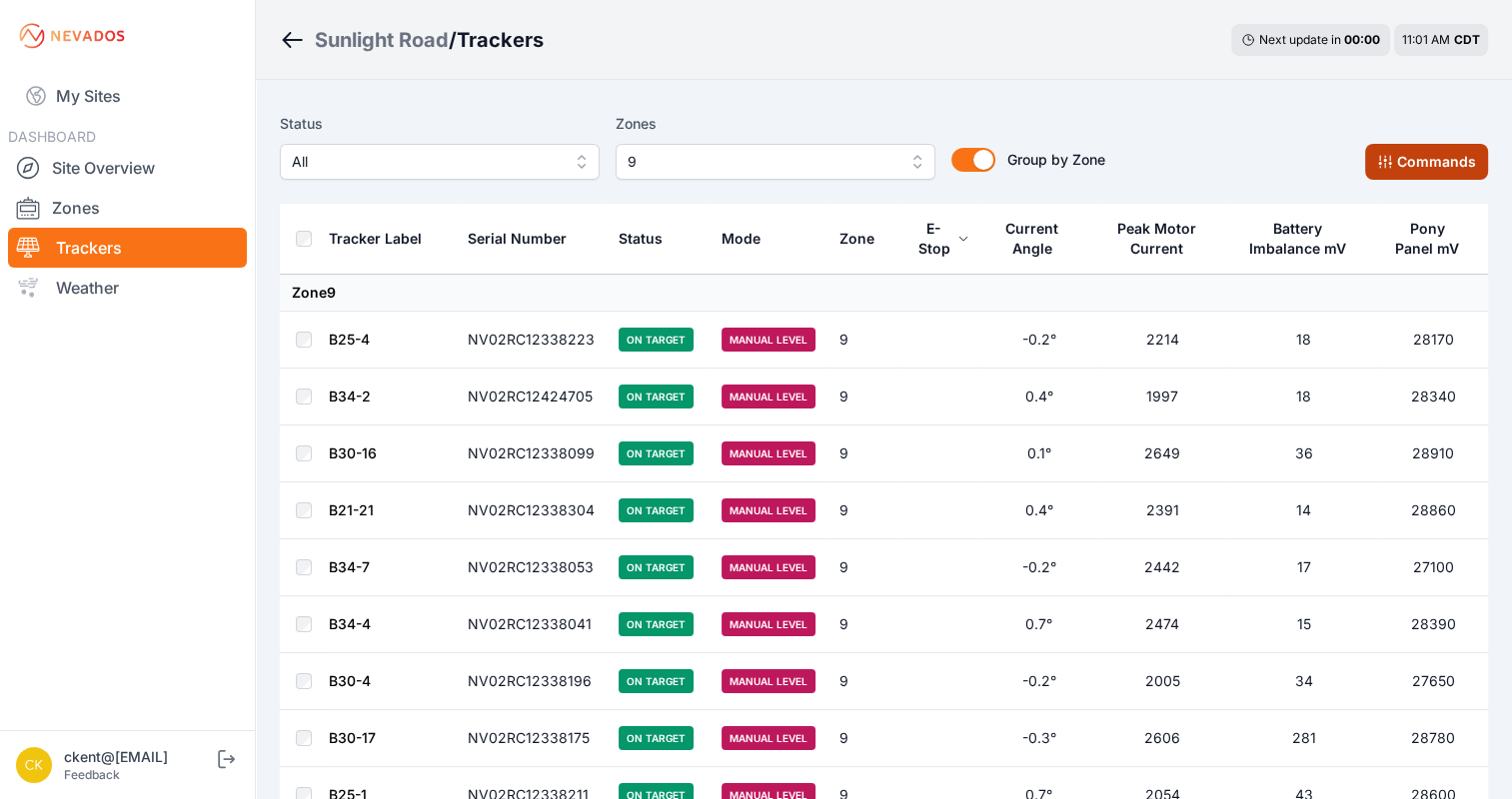 click on "Commands" at bounding box center [1426, 162] 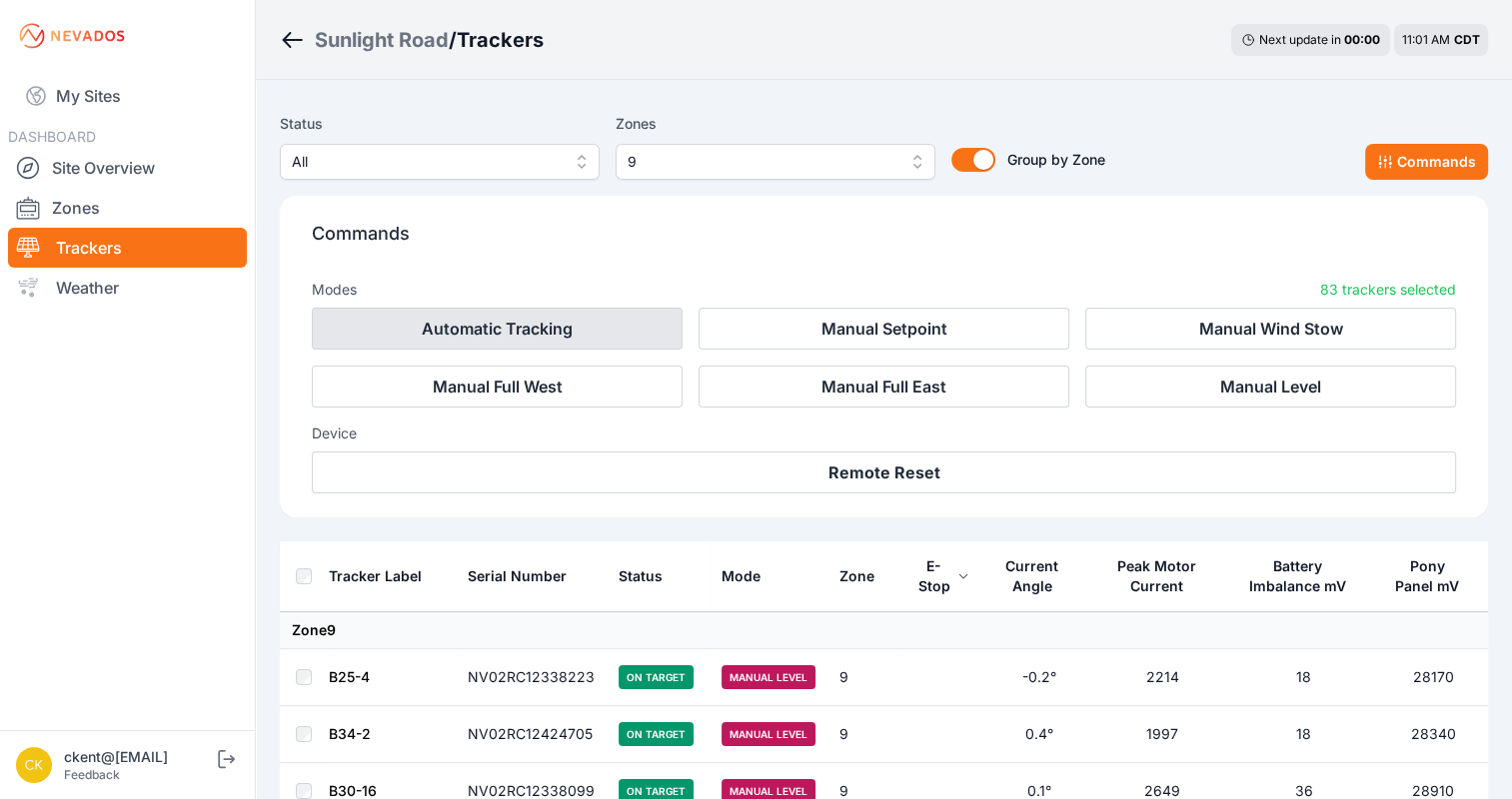click on "Automatic Tracking" at bounding box center (497, 329) 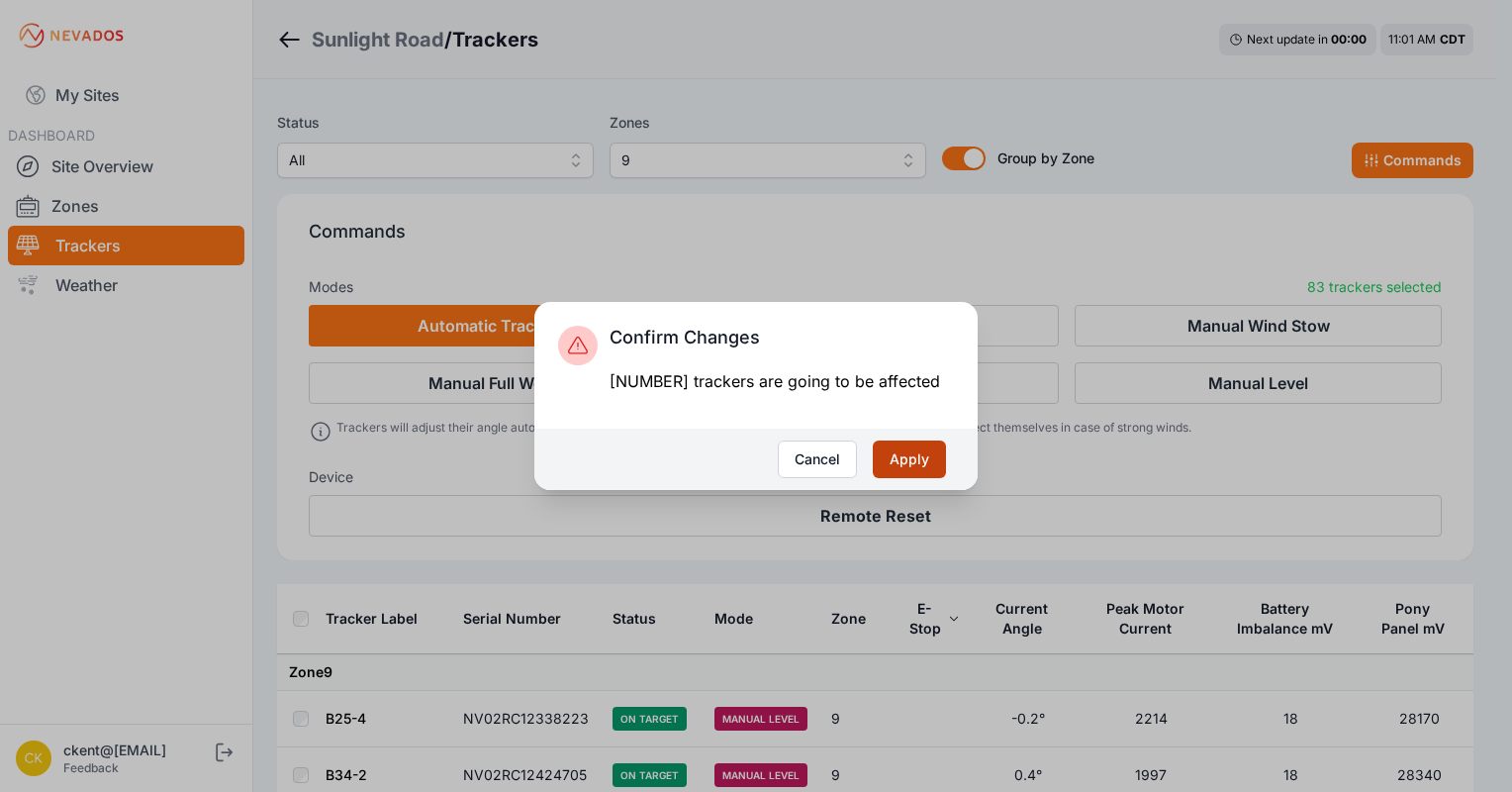 click on "Apply" at bounding box center (909, 459) 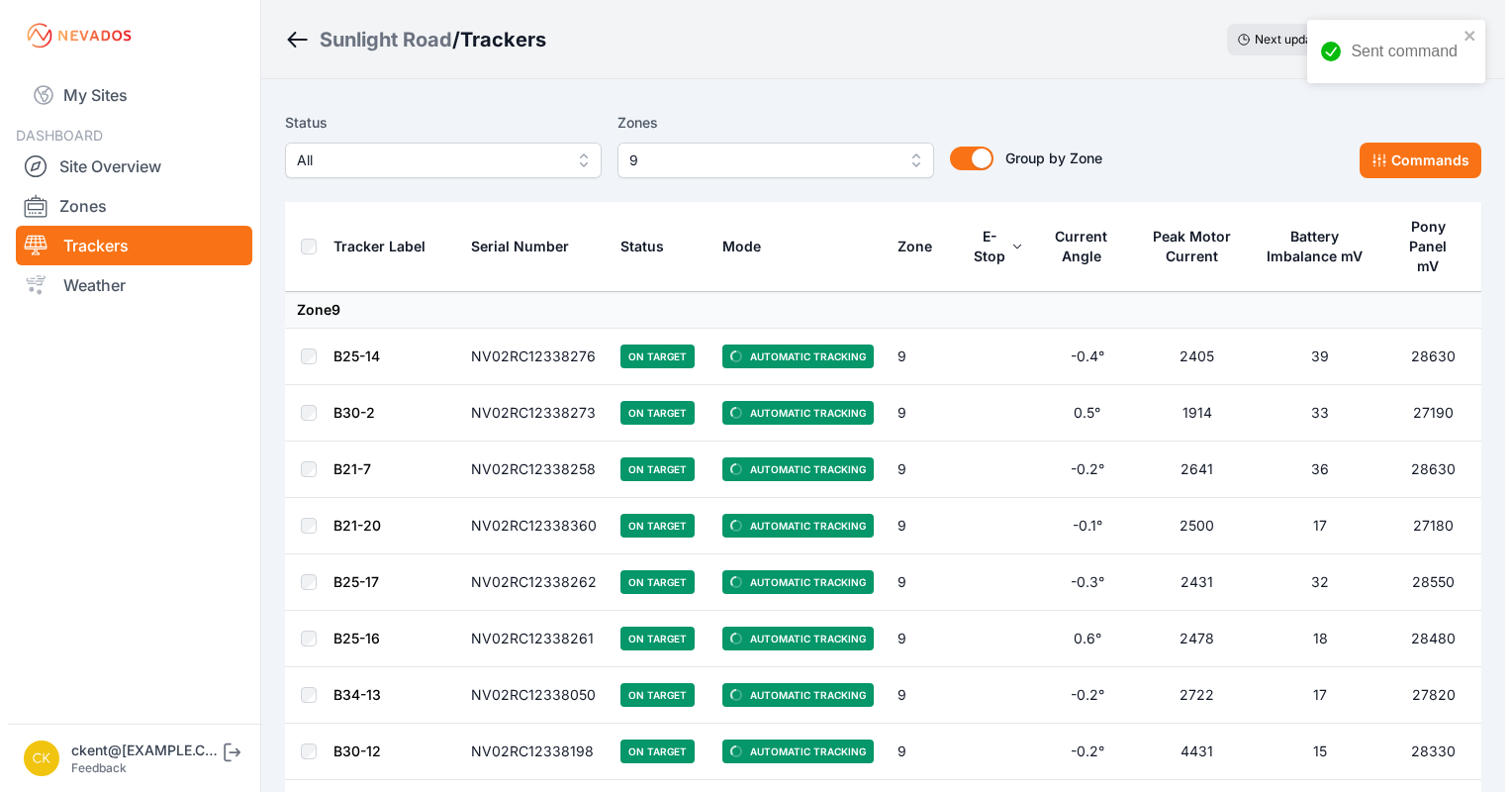 scroll, scrollTop: 0, scrollLeft: 0, axis: both 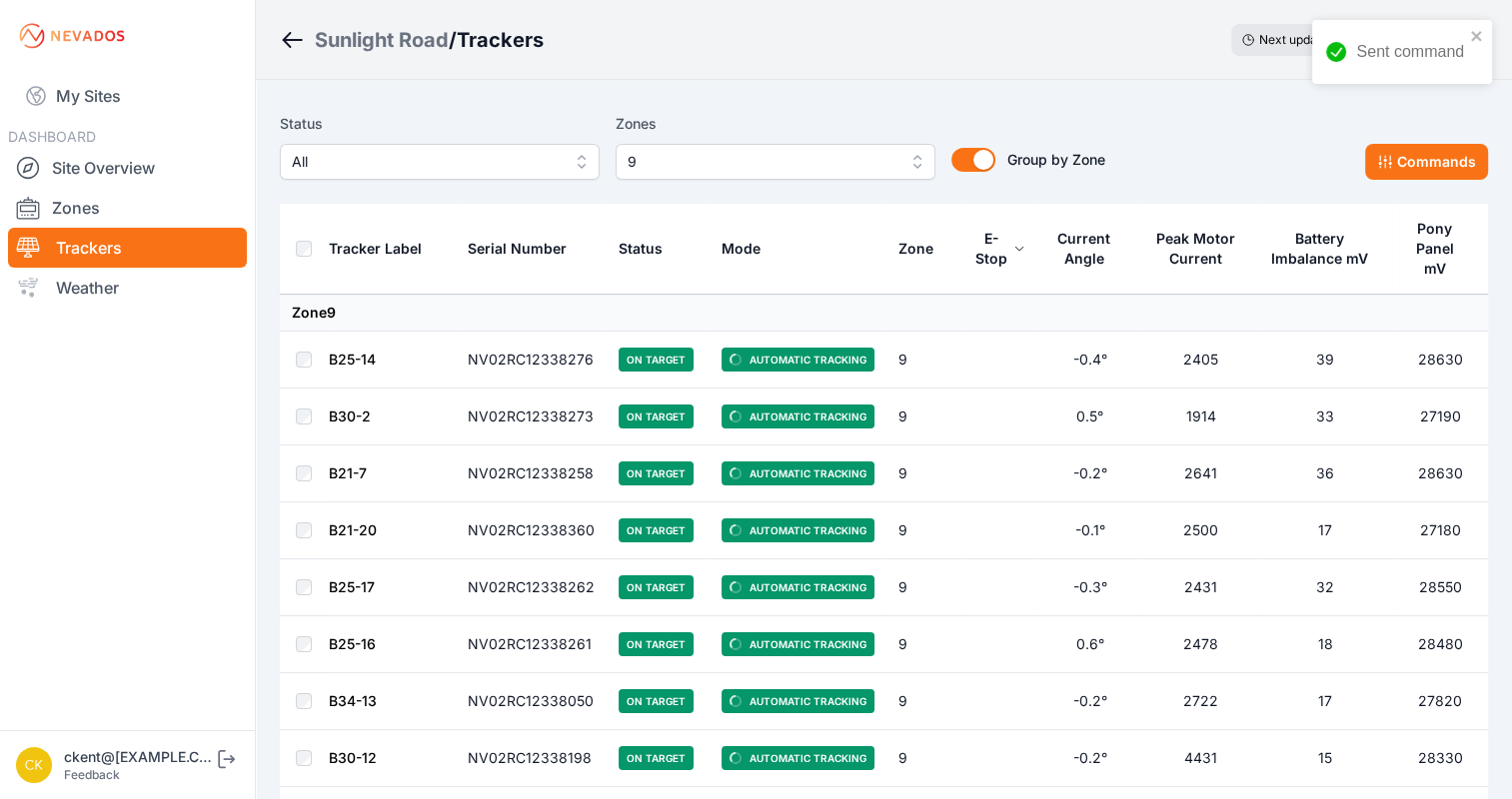 click on "9" at bounding box center [761, 162] 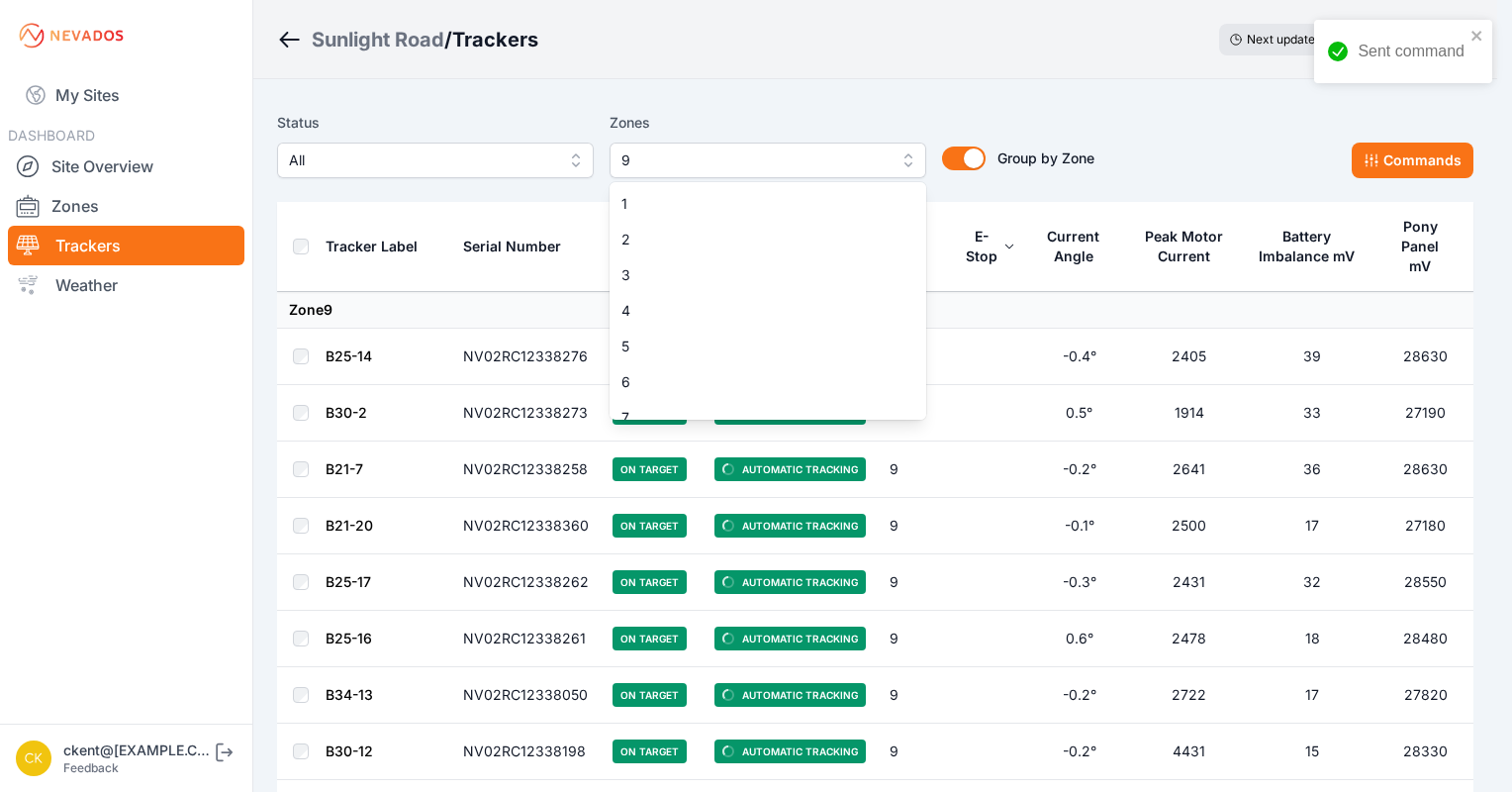 scroll, scrollTop: 87, scrollLeft: 0, axis: vertical 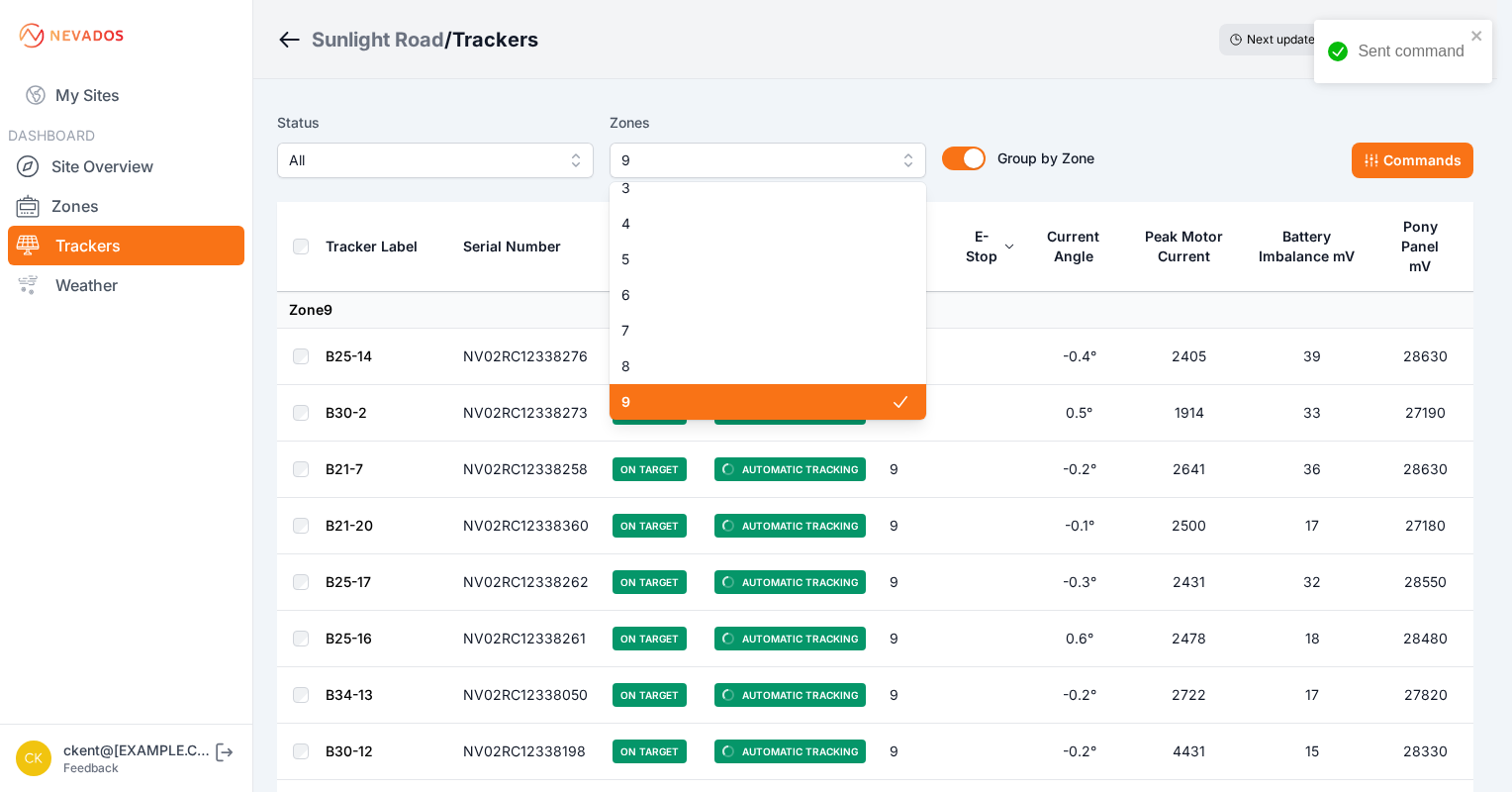 click on "9" at bounding box center [756, 402] 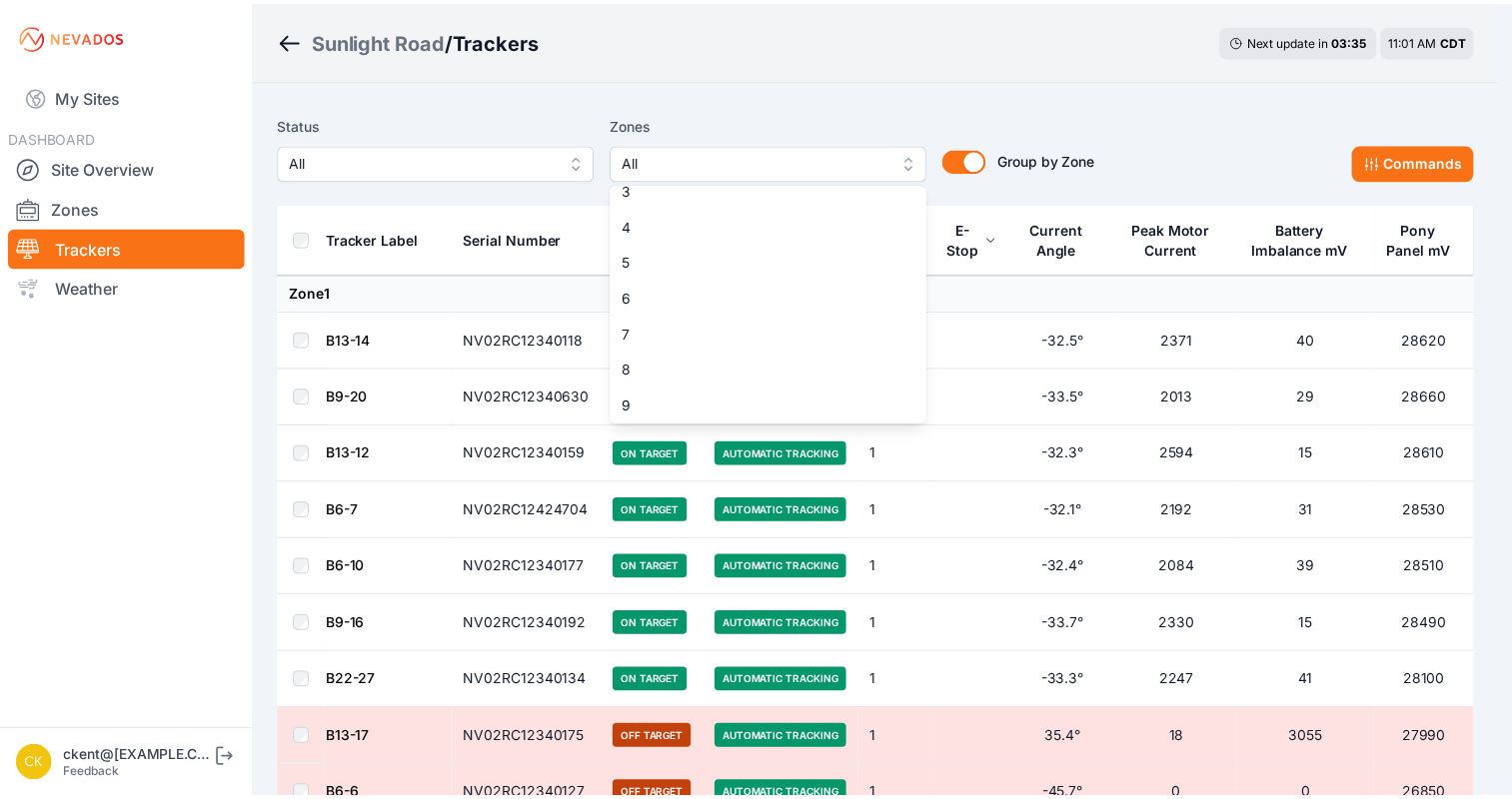 scroll, scrollTop: 308, scrollLeft: 0, axis: vertical 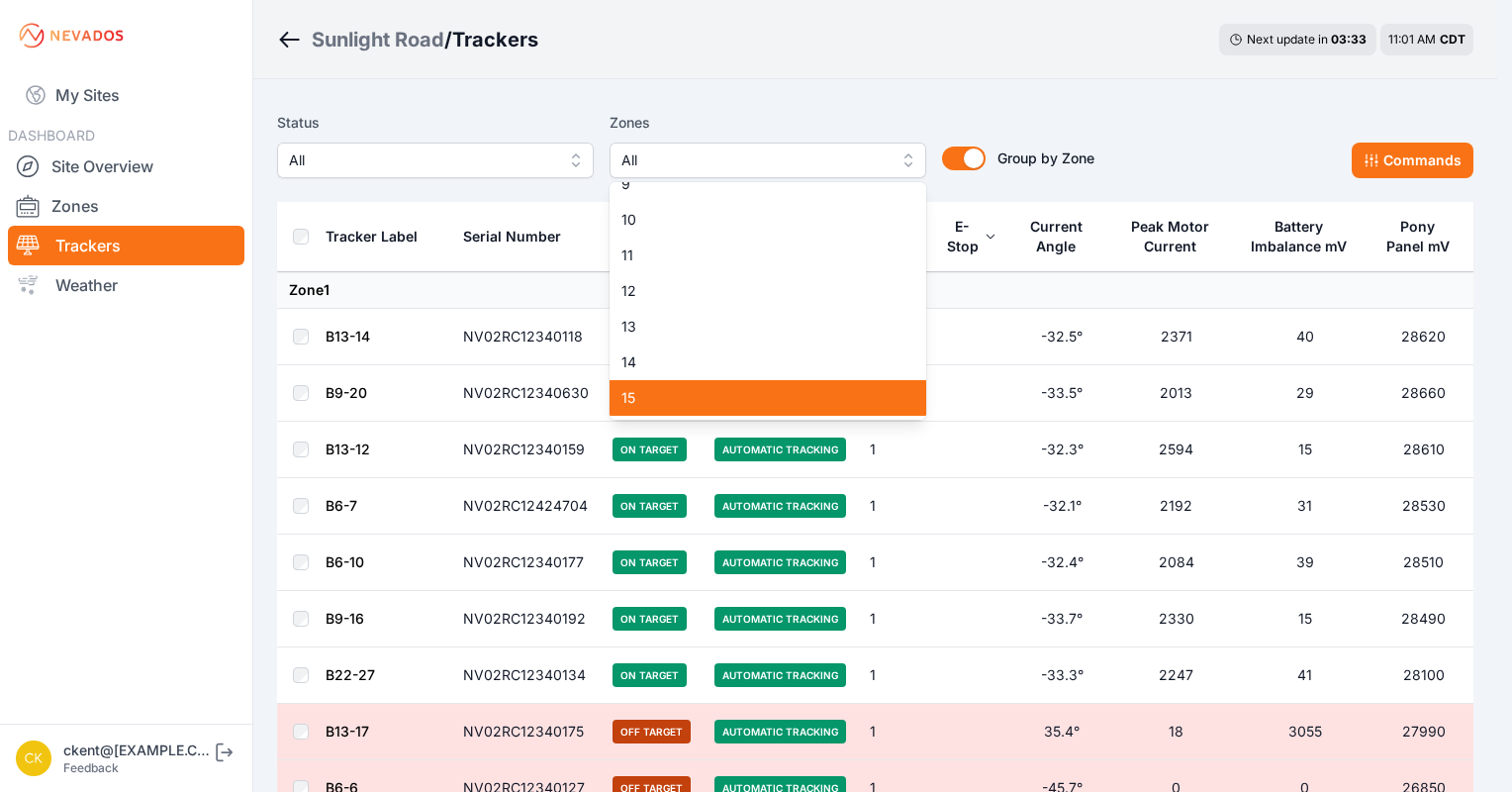 click on "15" at bounding box center [768, 398] 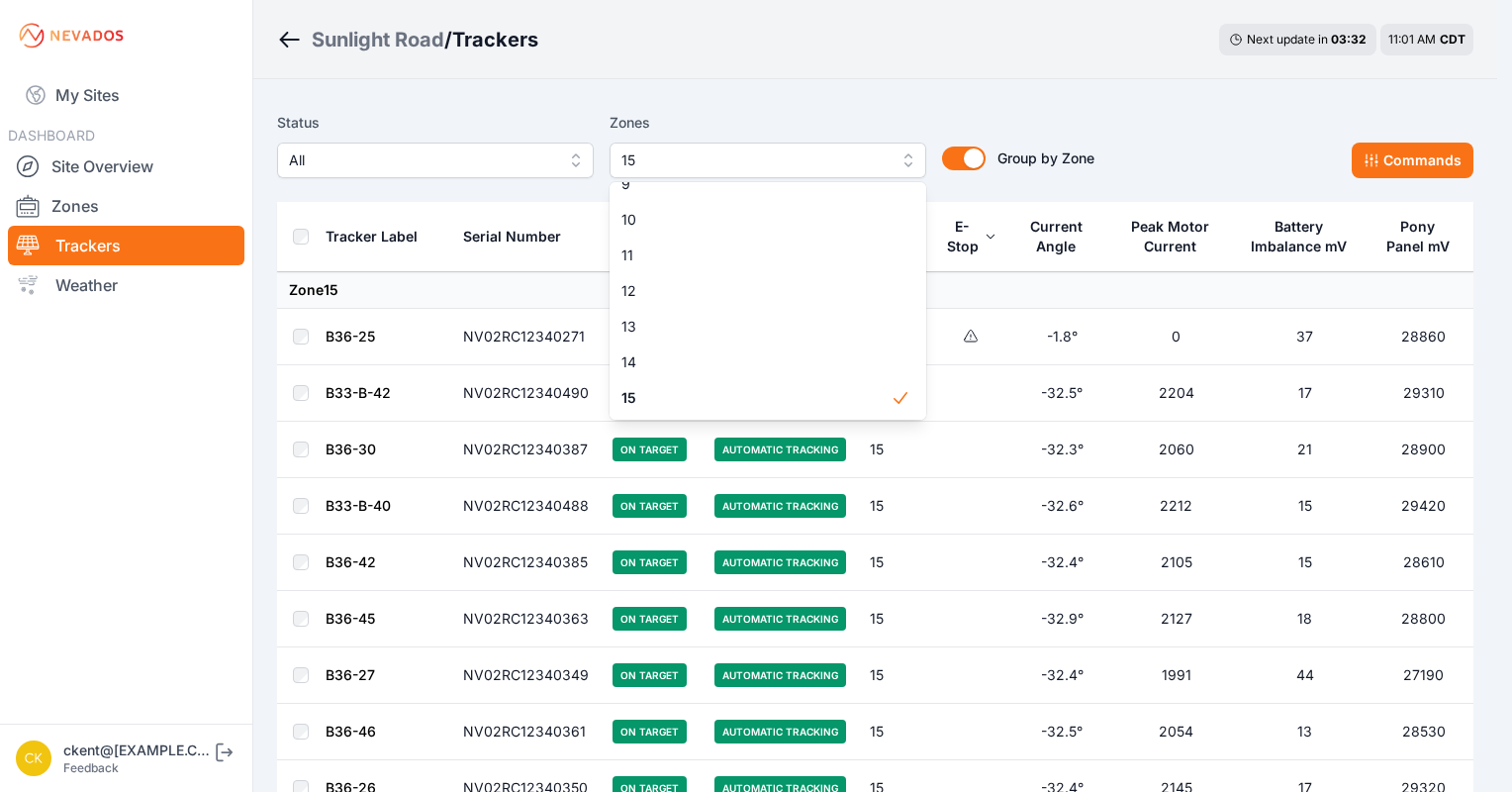 click on "Status All Zones 15 1 2 3 4 5 6 7 8 9 10 11 12 13 14 15 Group by Zone Group by Zone Commands" at bounding box center (875, 145) 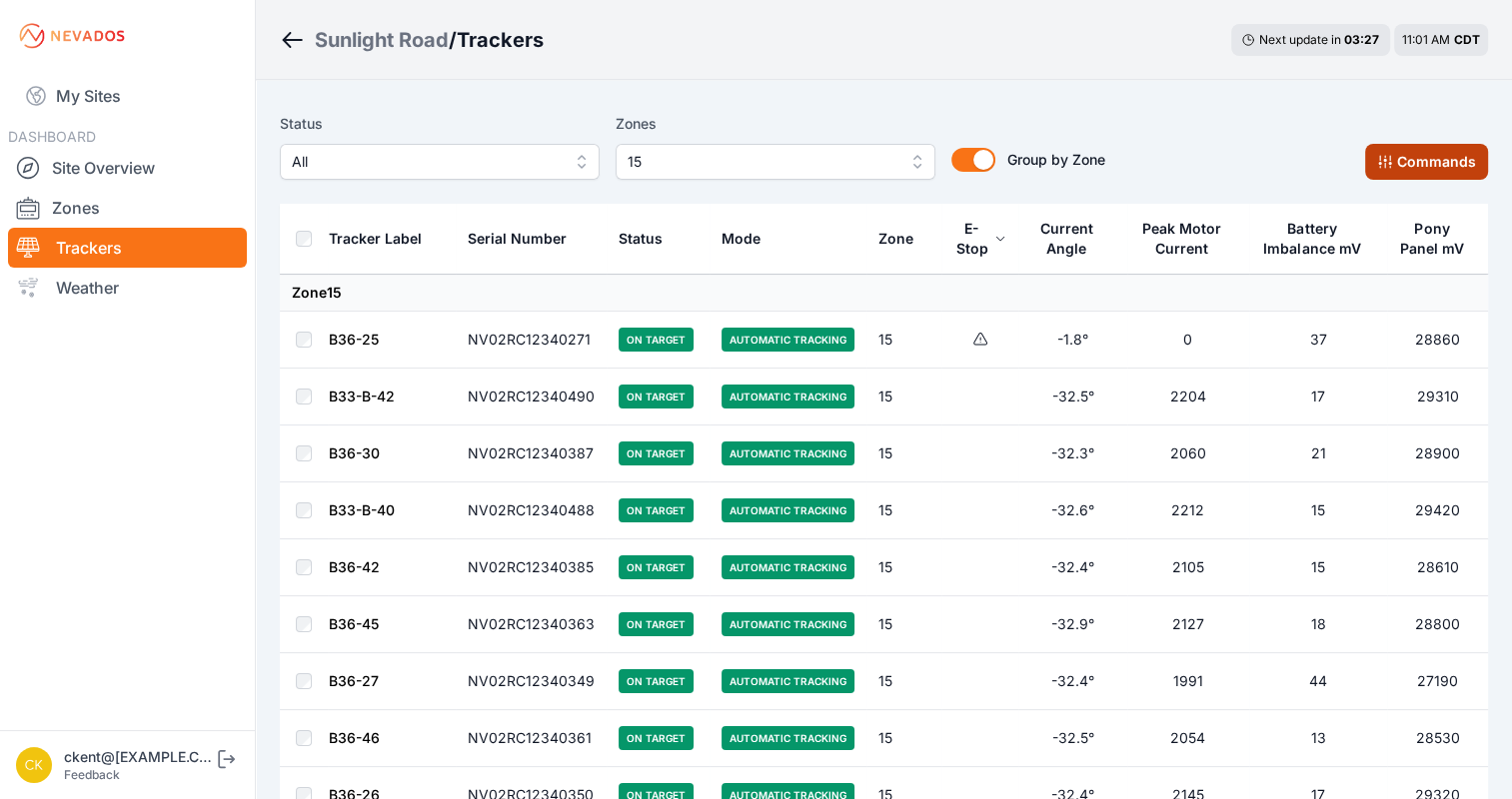 click on "Commands" at bounding box center [1426, 162] 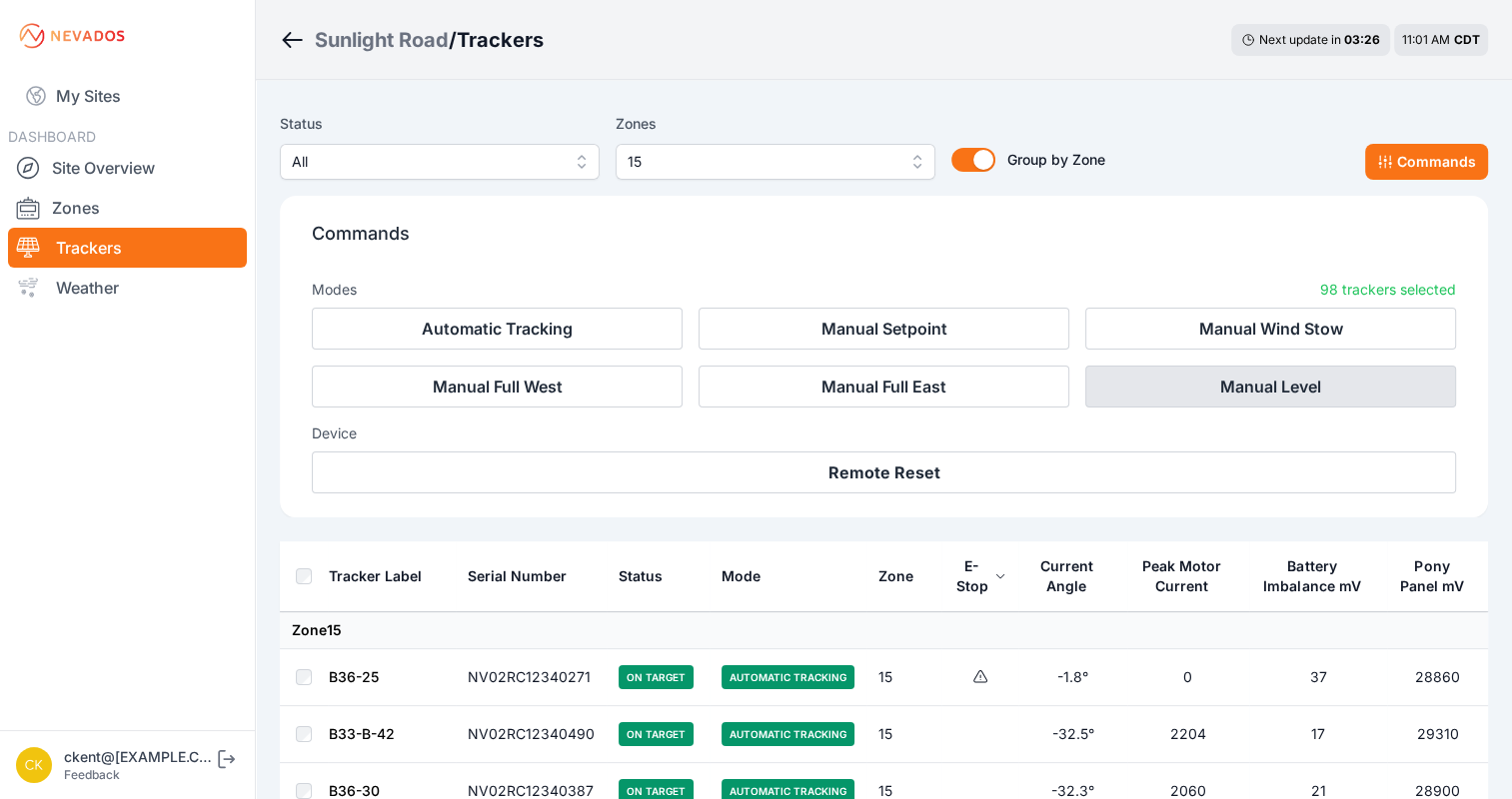 click on "Manual Level" at bounding box center [1270, 387] 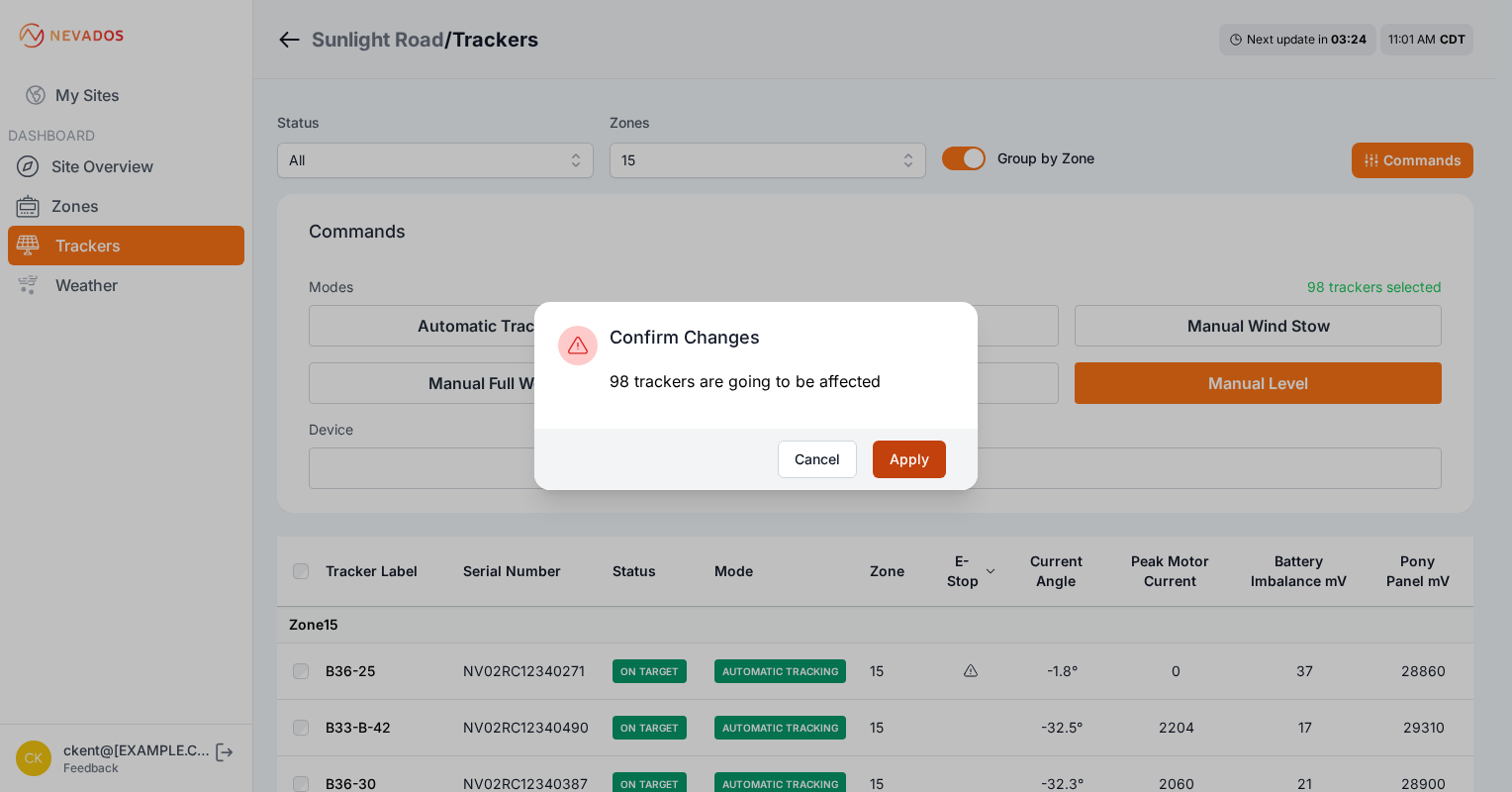 click on "Apply" at bounding box center (909, 459) 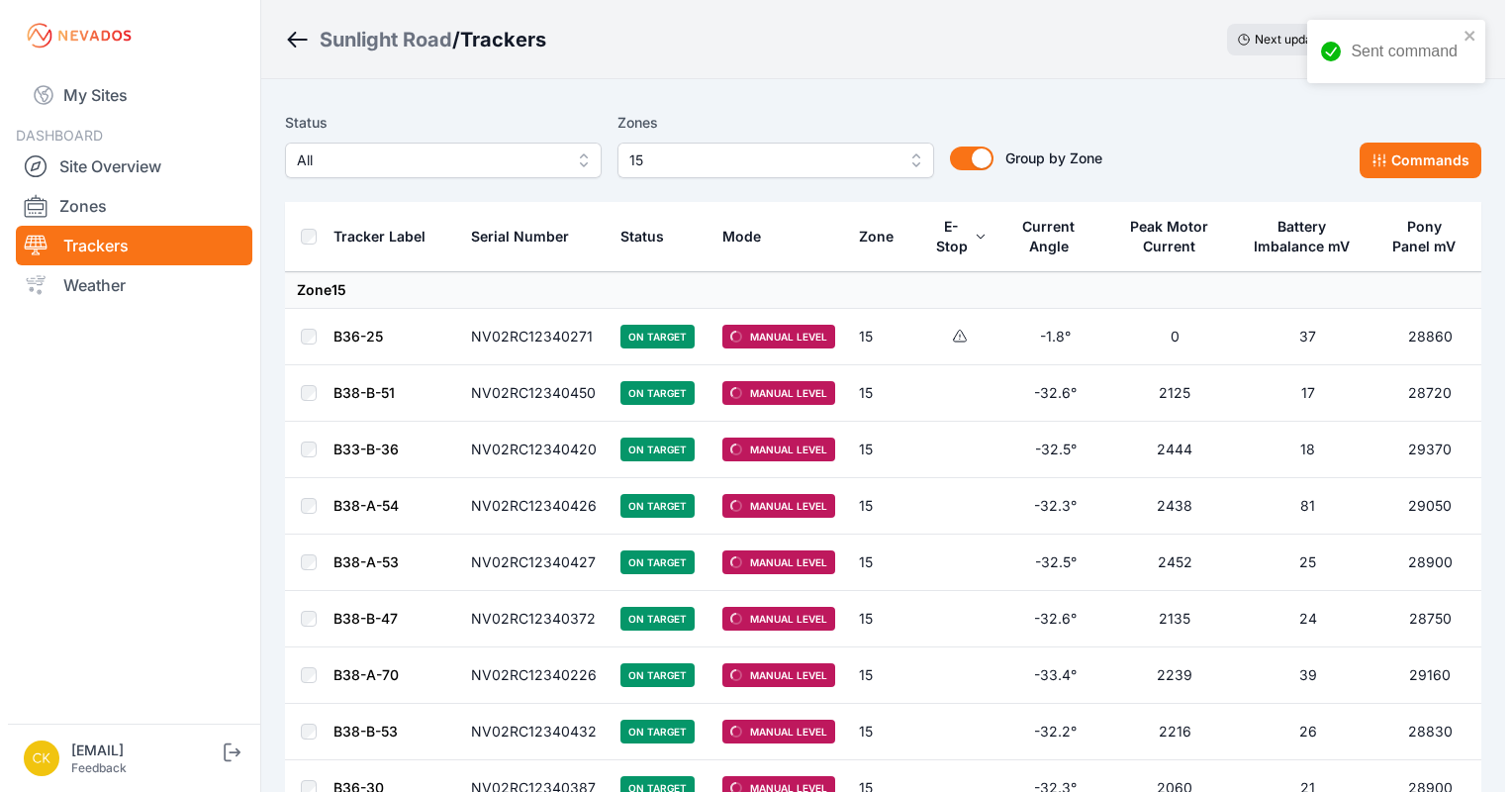 scroll, scrollTop: 0, scrollLeft: 0, axis: both 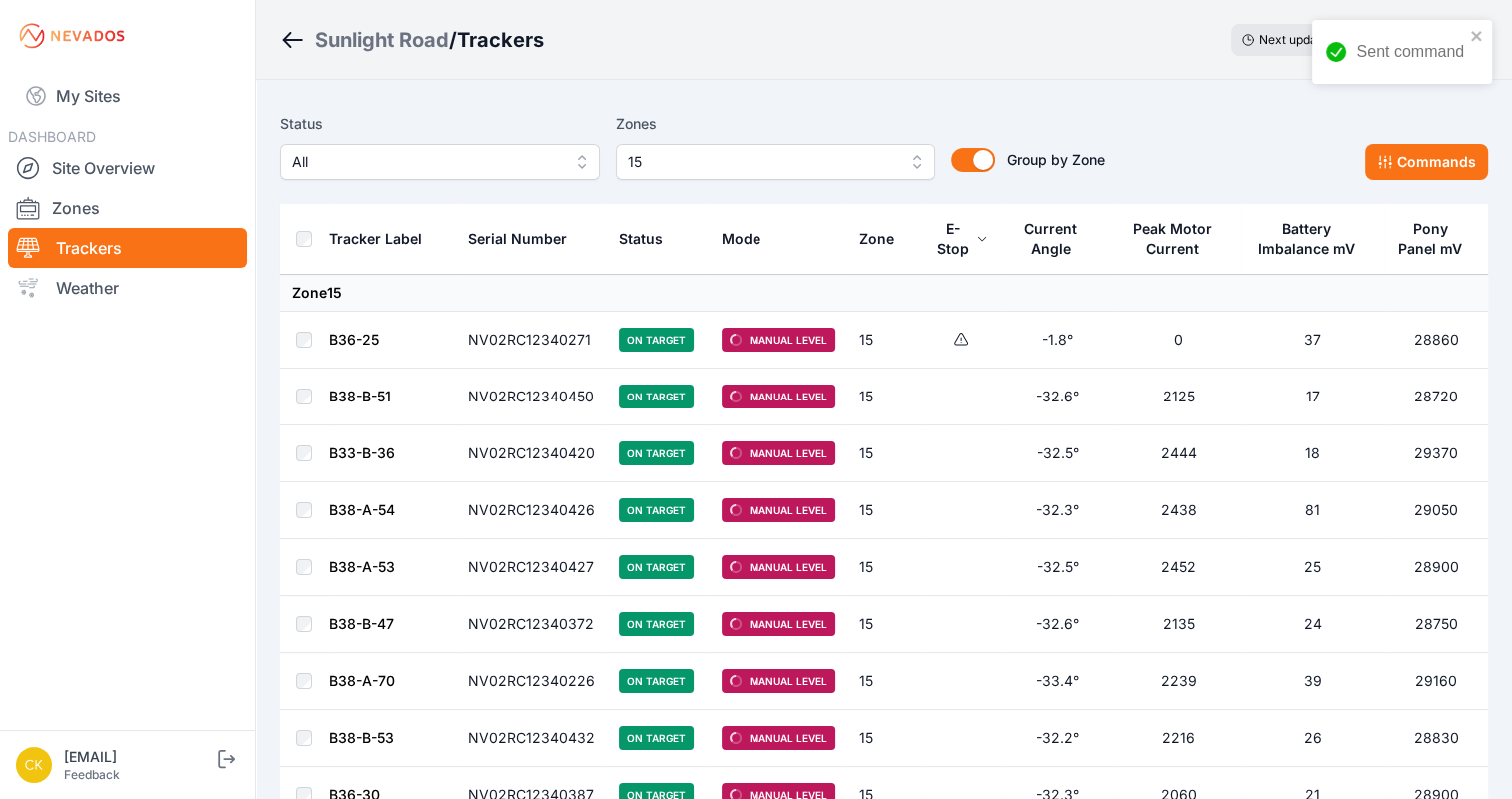 click on "15" at bounding box center [761, 162] 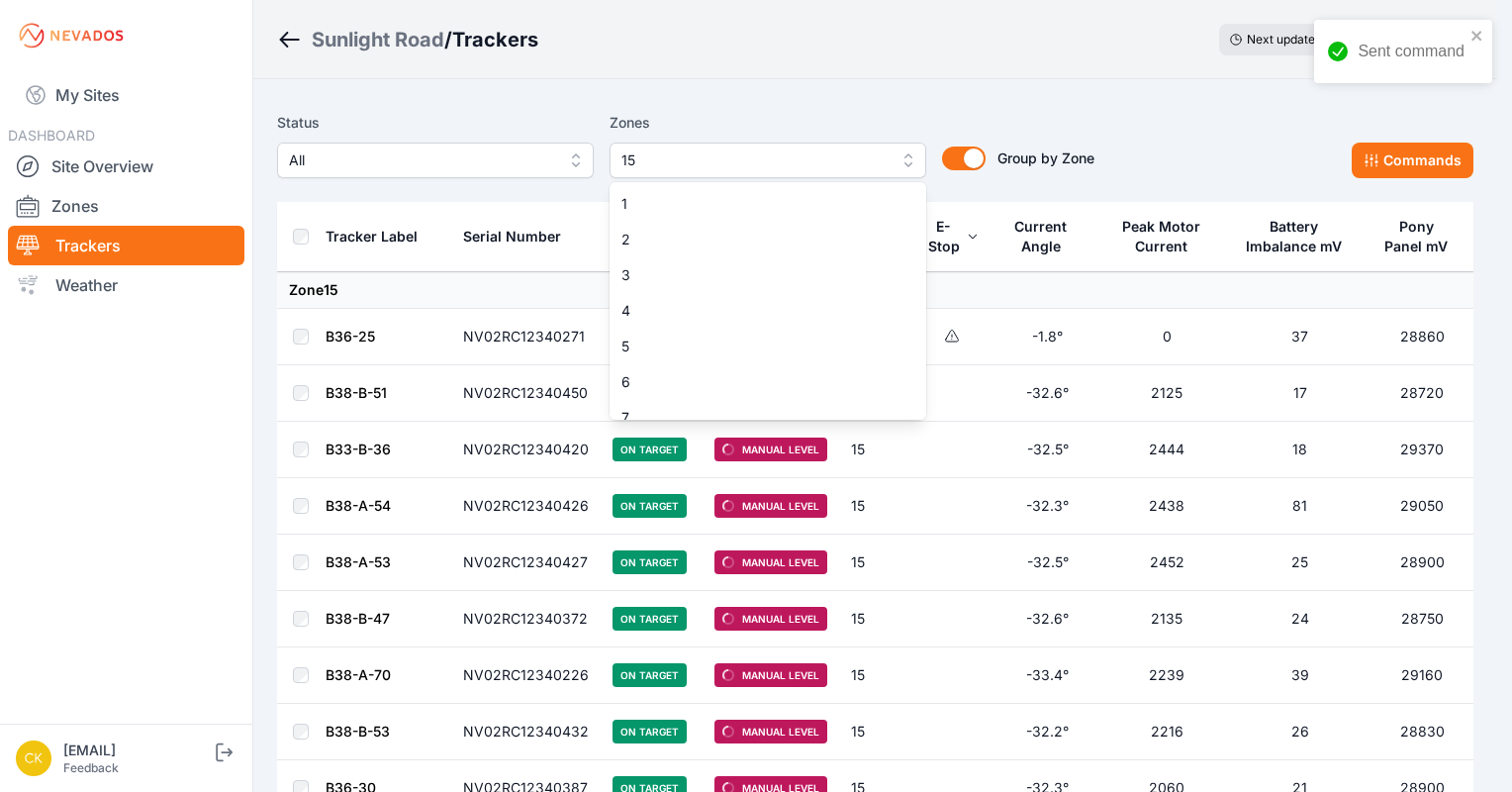 scroll, scrollTop: 301, scrollLeft: 0, axis: vertical 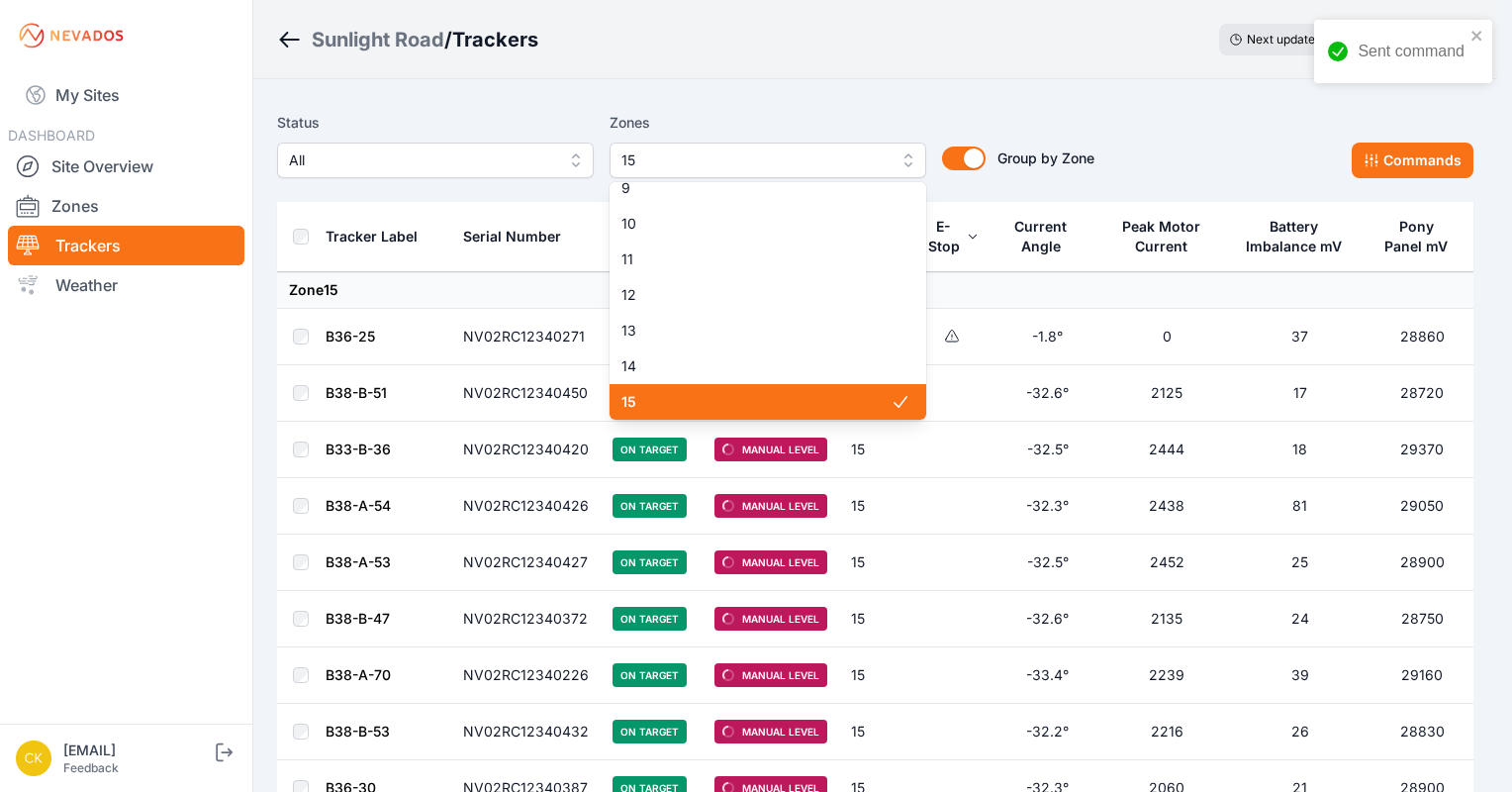 click on "15" at bounding box center [756, 402] 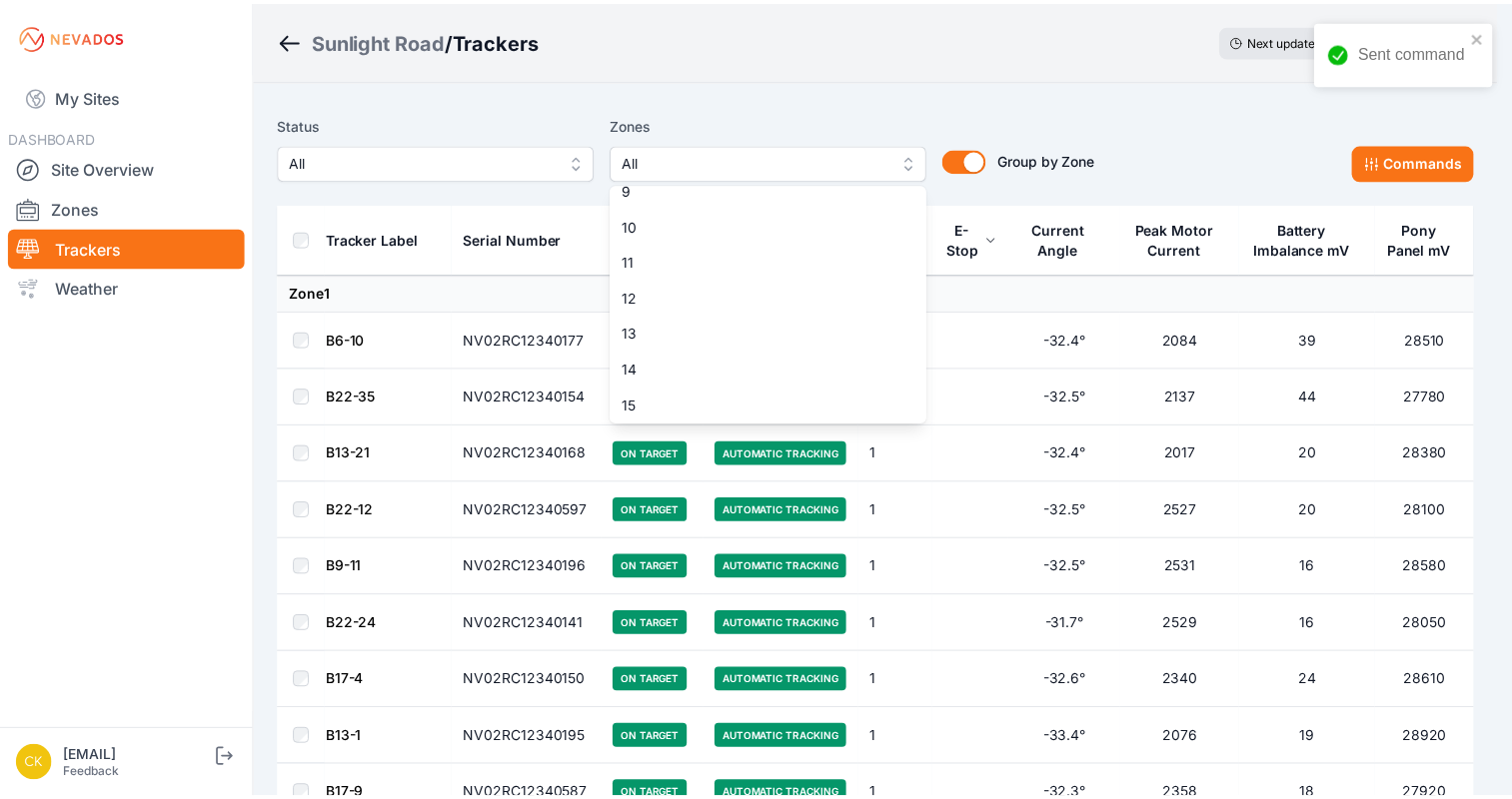 scroll, scrollTop: 0, scrollLeft: 0, axis: both 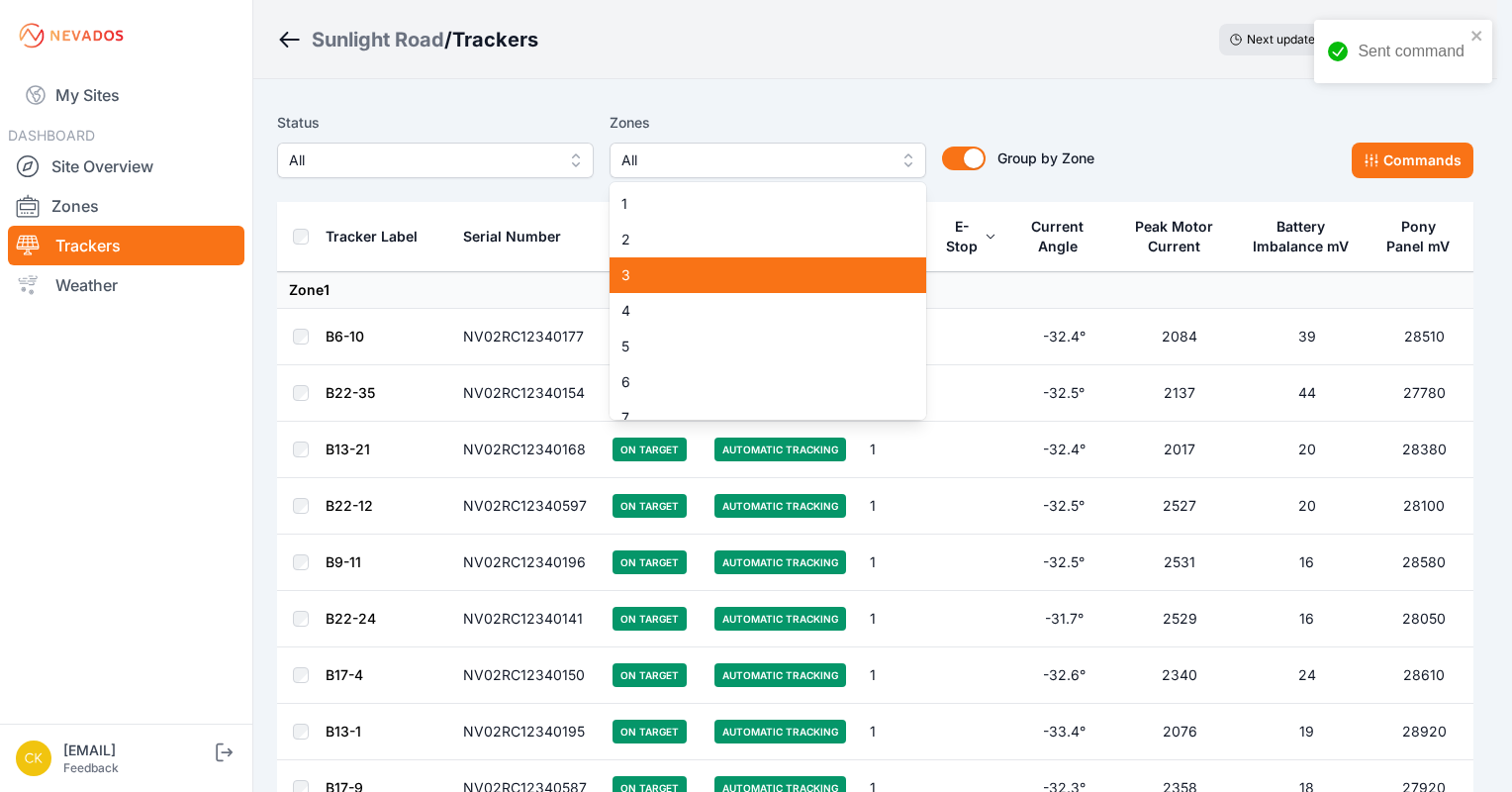 click on "3" at bounding box center (756, 275) 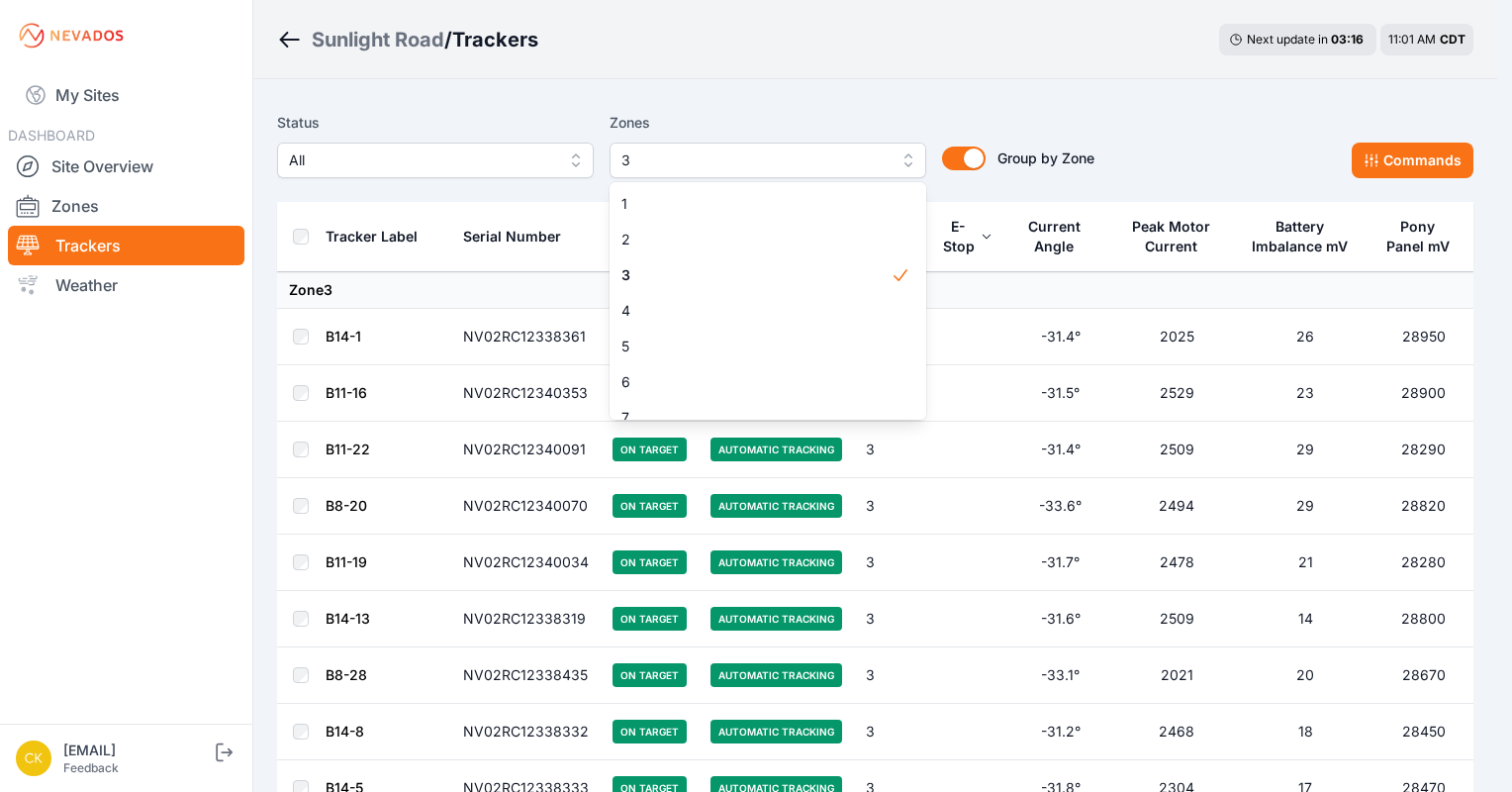 click on "Status All Zones 3 1 2 3 4 5 6 7 8 9 10 11 12 13 14 15 Group by Zone Group by Zone Commands Tracker Label Serial Number Status Mode Zone E-Stop Current Angle Peak Motor Current Battery Imbalance mV Pony Panel mV Zone  3 B14-1 NV02RC12338361 On Target Automatic Tracking 3 -31.4° 2025 26 28950 B11-16 NV02RC12340353 On Target Automatic Tracking 3 -31.5° 2529 23 28900 B11-22 NV02RC12340091 On Target Automatic Tracking 3 -31.4° 2509 29 28290 B8-20 NV02RC12340070 On Target Automatic Tracking 3 -33.6° 2494 29 28820 B11-19 NV02RC12340034 On Target Automatic Tracking 3 -31.7° 2478 21 28280 B14-13 NV02RC12338319 On Target Automatic Tracking 3 -31.6° 2509 14 28800 B8-28 NV02RC12338435 On Target Automatic Tracking 3 -33.1° 2021 20 28670 B14-8 NV02RC12338332 On Target Automatic Tracking 3 -31.2° 2468 18 28450 B14-5 NV02RC12338333 On Target Automatic Tracking 3 -31.8° 2304 17 28470 B14-10 NV02RC12338331 On Target Automatic Tracking 3 -31.7° 2470 16 28910 B8-30 NV02RC12340355 On Target Automatic Tracking 3 -33.3°" at bounding box center [875, 2573] 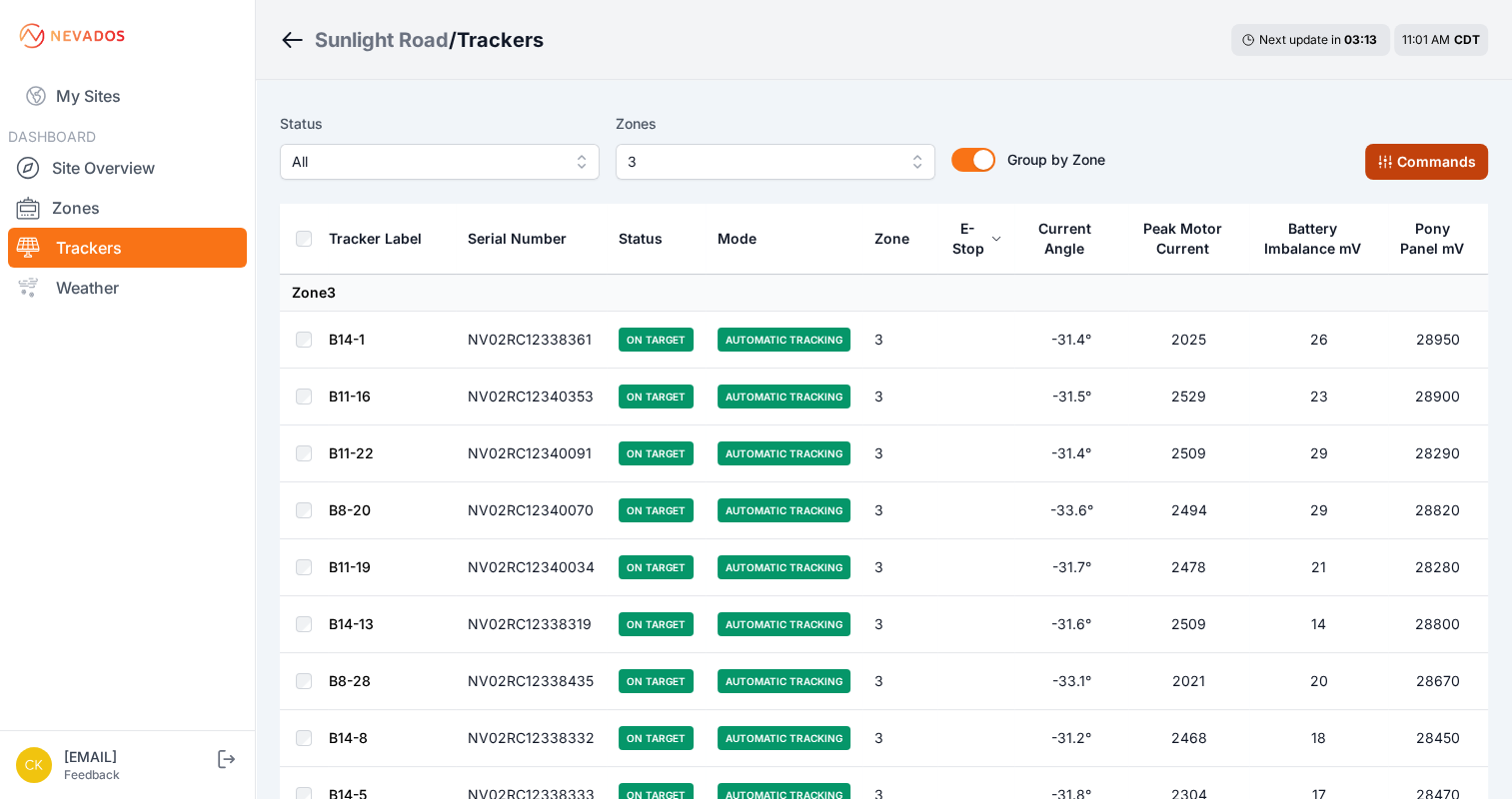 click on "Commands" at bounding box center (1426, 162) 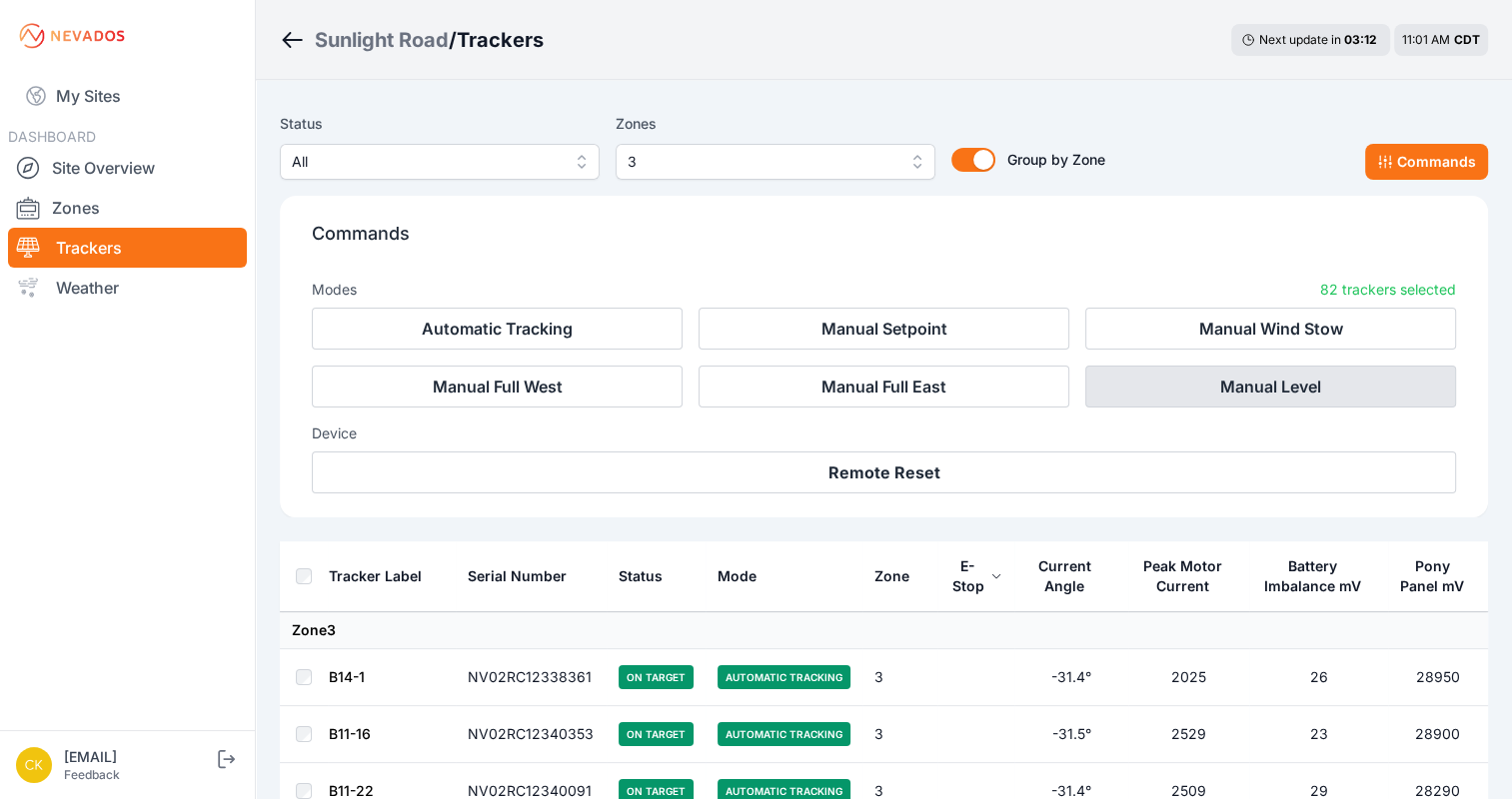 click on "Manual Level" at bounding box center (1270, 387) 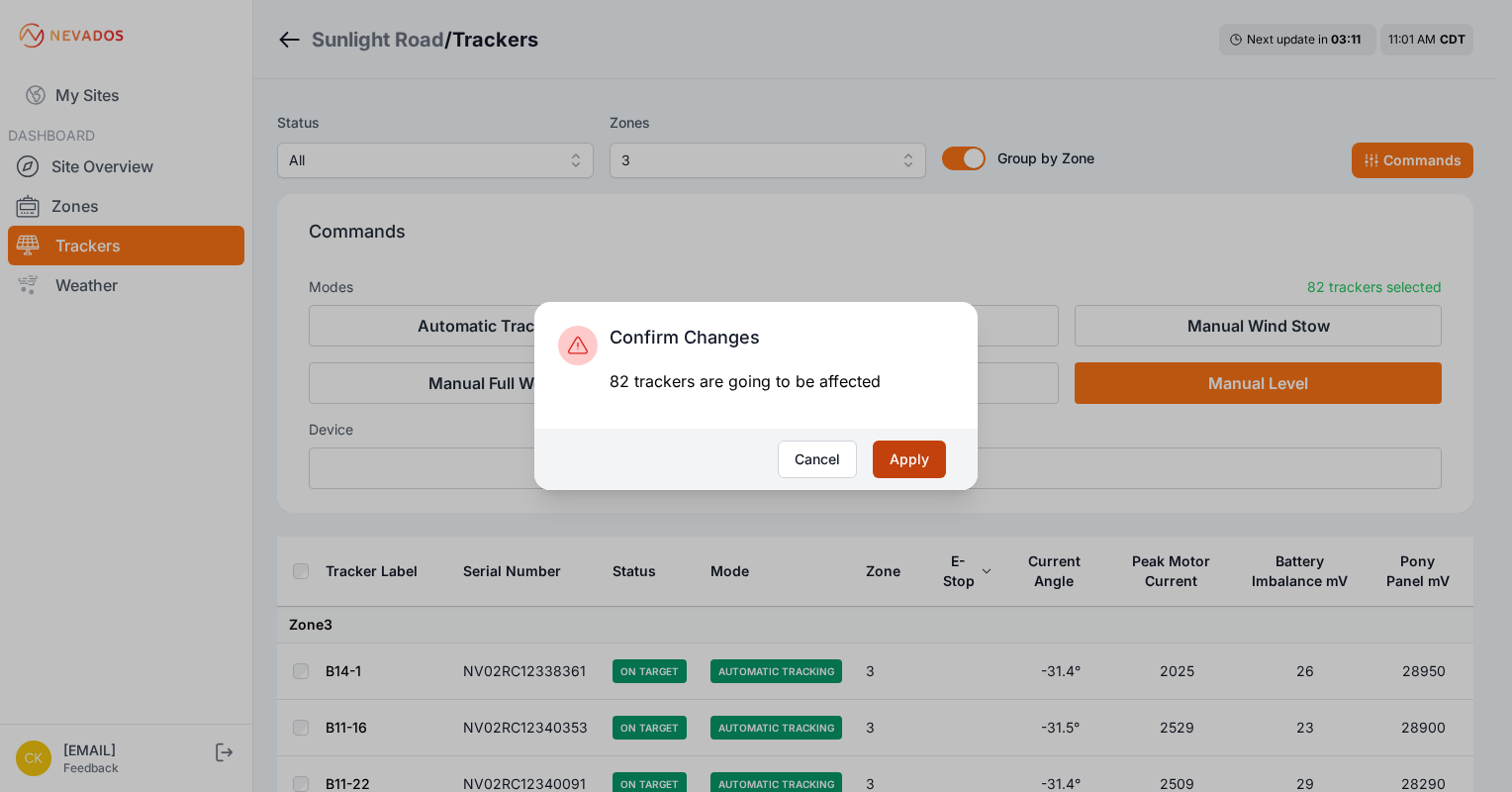 click on "Apply" at bounding box center (909, 459) 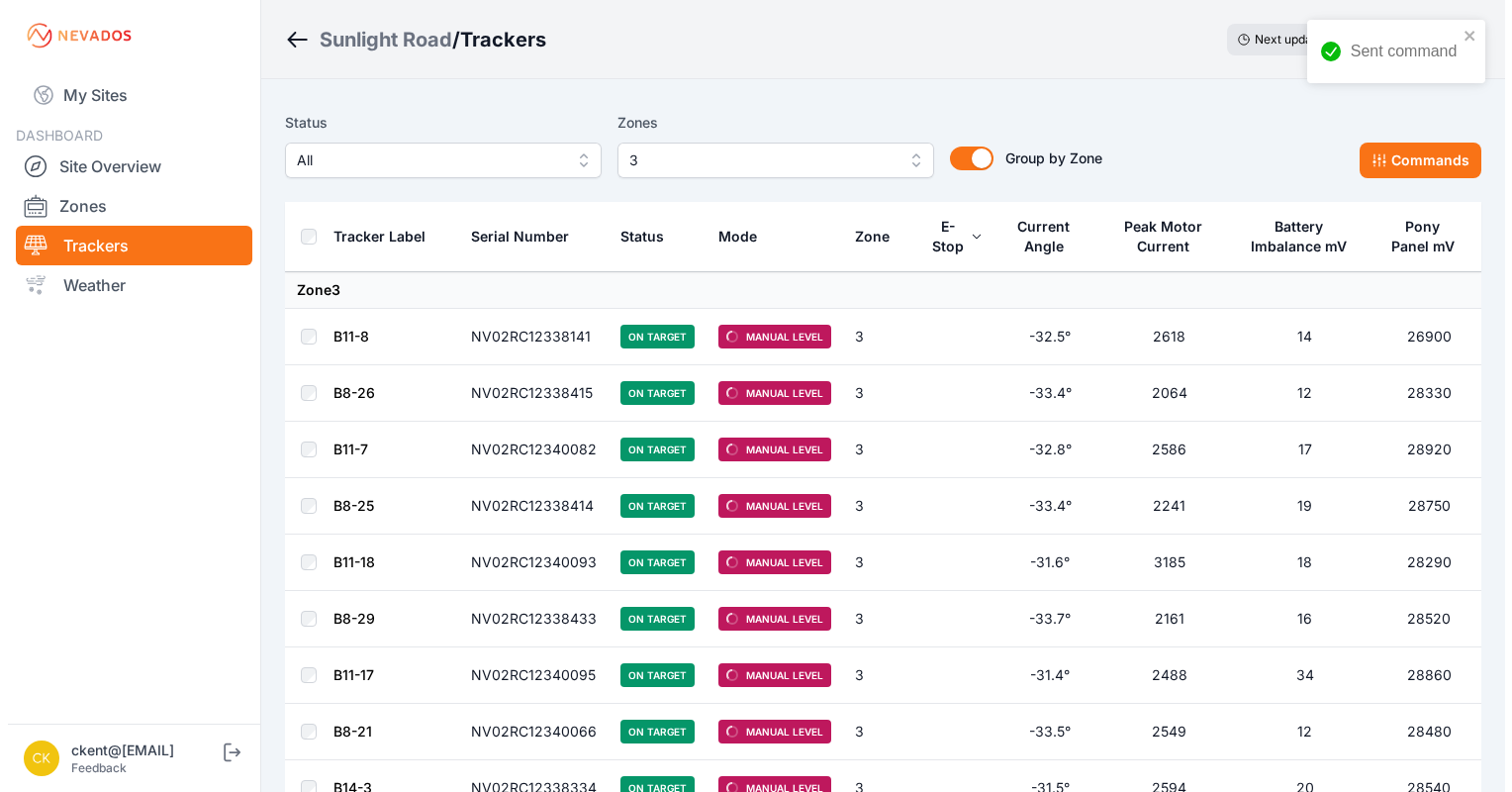 scroll, scrollTop: 0, scrollLeft: 0, axis: both 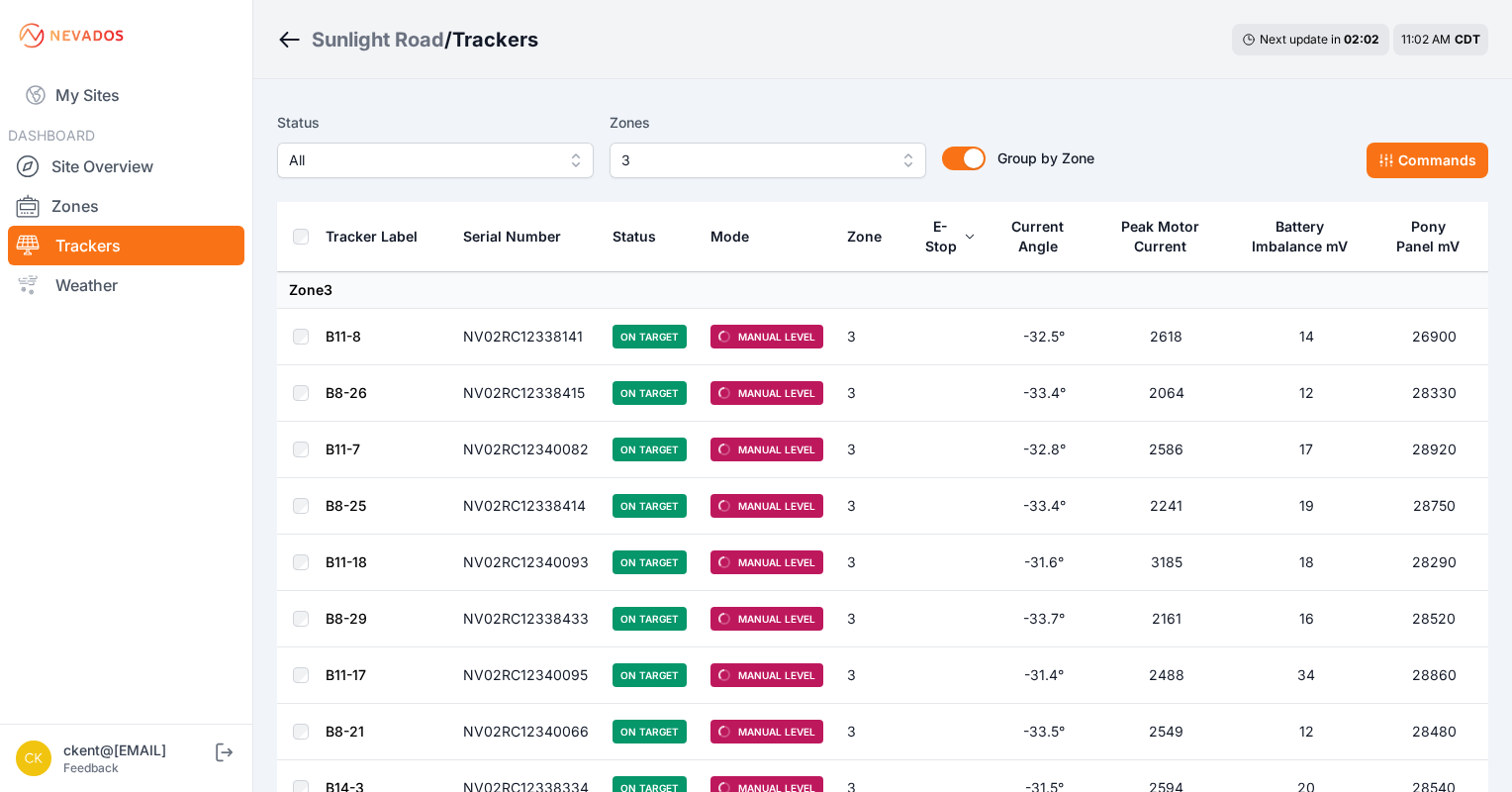 click on "3" at bounding box center [768, 160] 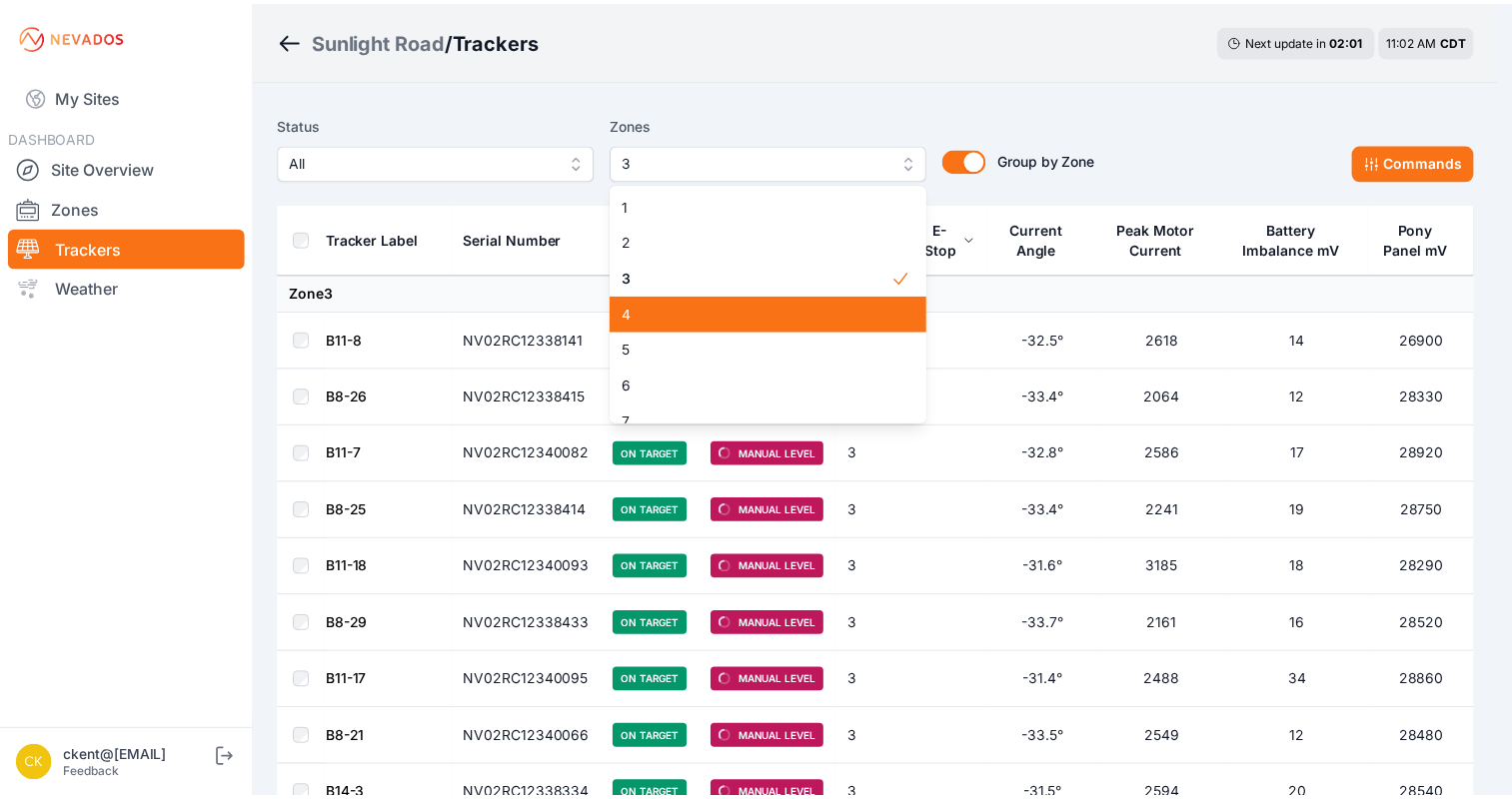scroll, scrollTop: 308, scrollLeft: 0, axis: vertical 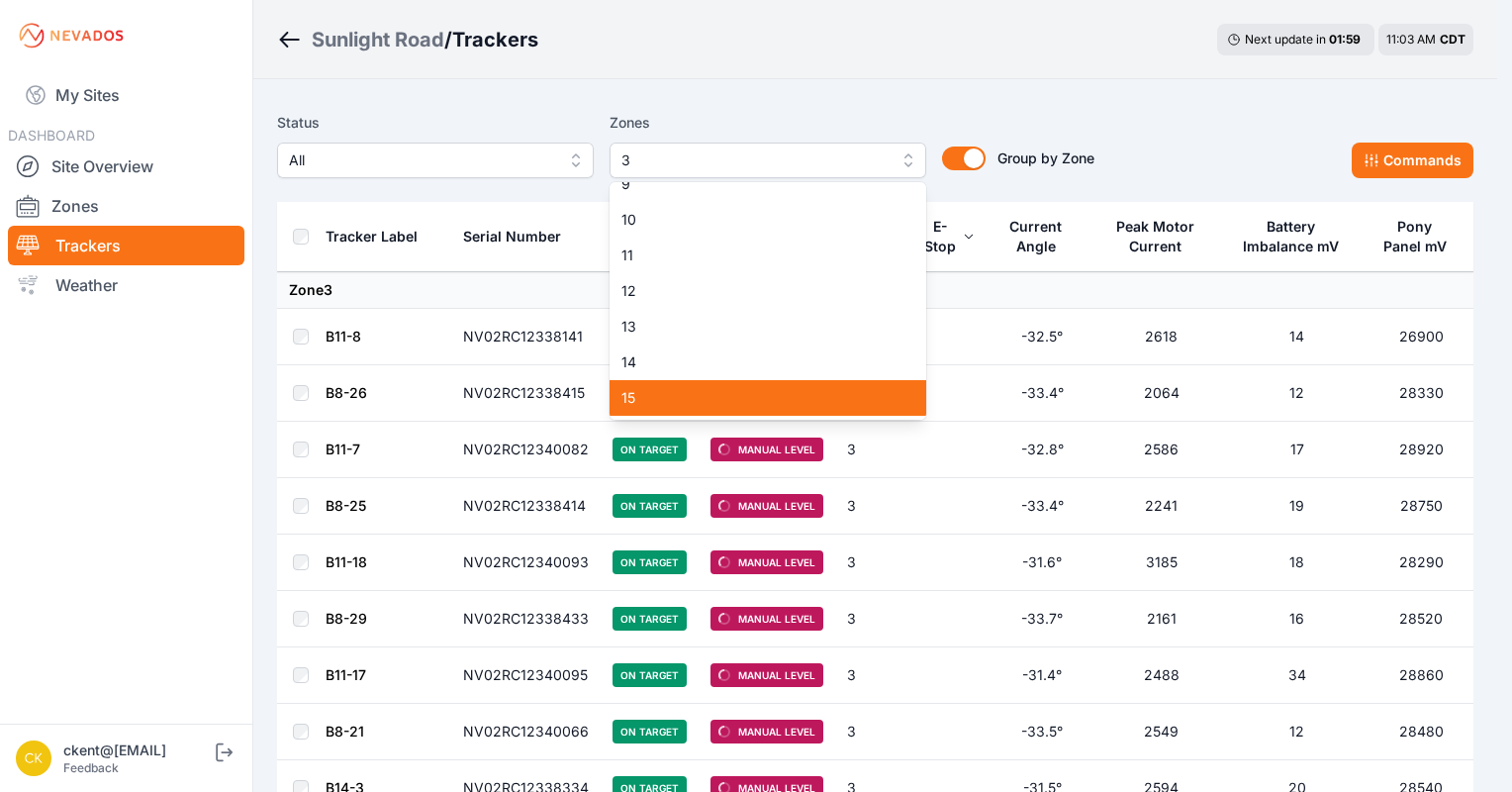 click on "15" at bounding box center (756, 398) 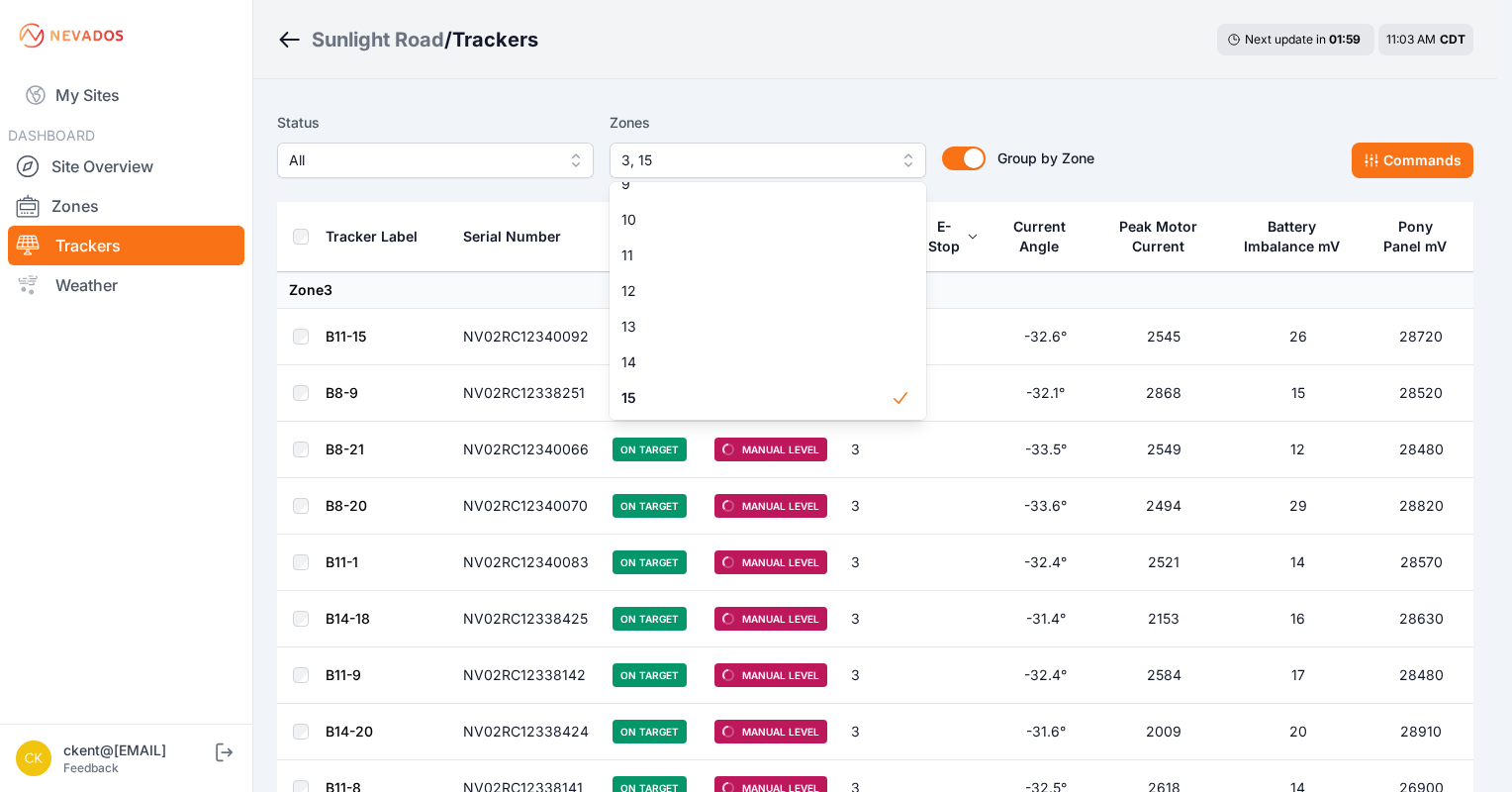 click on "Status All Zones 3, 15 1 2 3 4 5 6 7 8 9 10 11 12 13 14 15 Group by Zone Group by Zone Commands Tracker Label Serial Number Status Mode Zone E-Stop Current Angle Peak Motor Current Battery Imbalance mV Pony Panel mV Zone  3 B11-15 NV02RC12340092 On Target Manual Level 3 -32.6° 2545 26 28720 B8-9 NV02RC12338251 On Target Manual Level 3 -32.1° 2868 15 28520 B8-21 NV02RC12340066 On Target Manual Level 3 -33.5° 2549 12 28480 B8-20 NV02RC12340070 On Target Manual Level 3 -33.6° 2494 29 28820 B11-1 NV02RC12340083 On Target Manual Level 3 -32.4° 2521 14 28570 B14-18 NV02RC12338425 On Target Manual Level 3 -31.4° 2153 16 28630 B11-9 NV02RC12338142 On Target Manual Level 3 -32.4° 2584 17 28480 B14-20 NV02RC12338424 On Target Manual Level 3 -31.6° 2009 20 28910 B11-8 NV02RC12338141 On Target Manual Level 3 -32.5° 2618 14 26900 B8-31 NV02RC12338434 On Target Manual Level 3 -32.1° 2038 15 26780 B11-27 NV02RC12340003 On Target Manual Level 3 -31.3° 2344 99 28480 B8-18 NV02RC12340067 On Target Manual Level 3 33" at bounding box center [875, 5356] 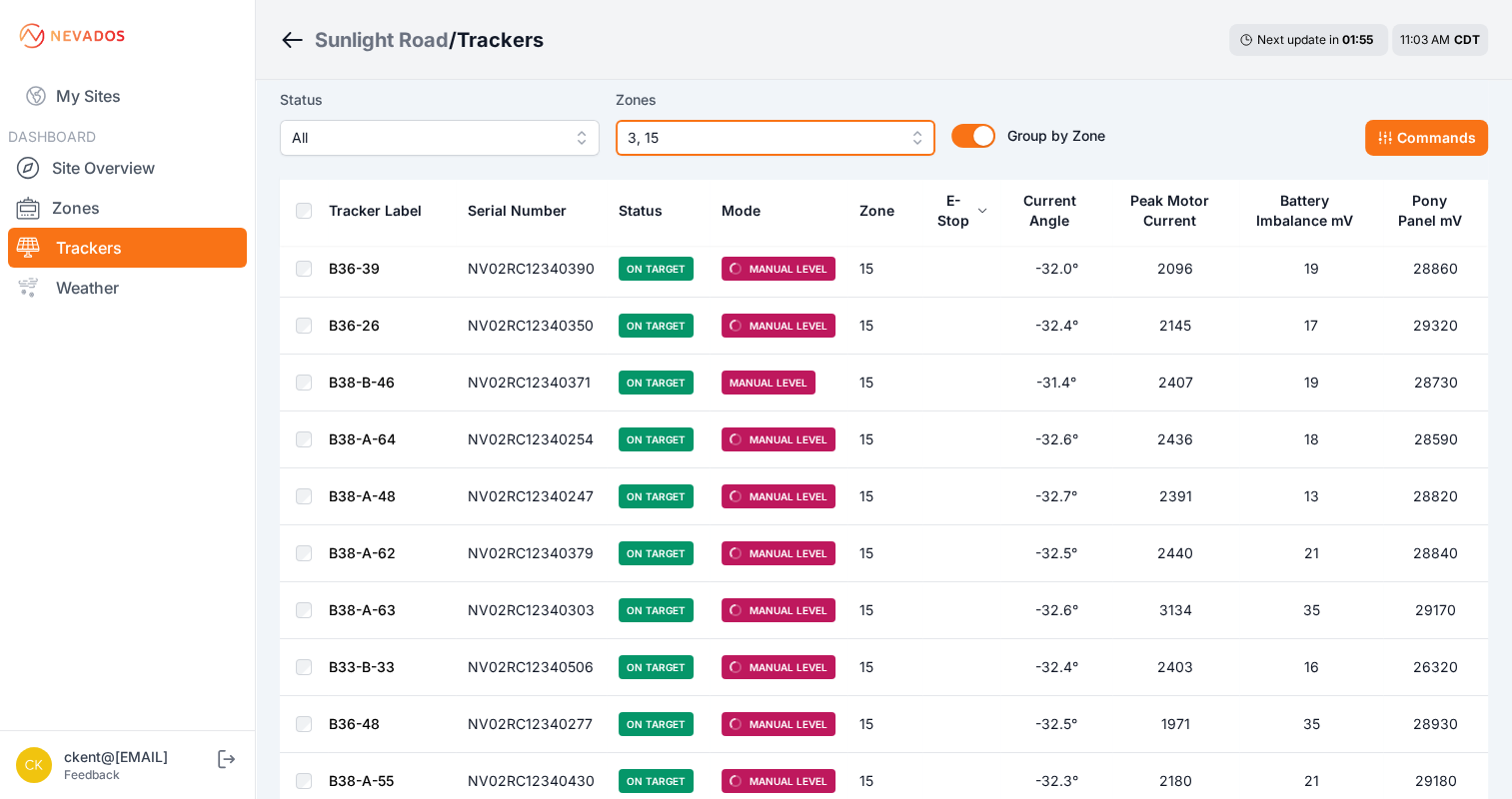 scroll, scrollTop: 7111, scrollLeft: 0, axis: vertical 